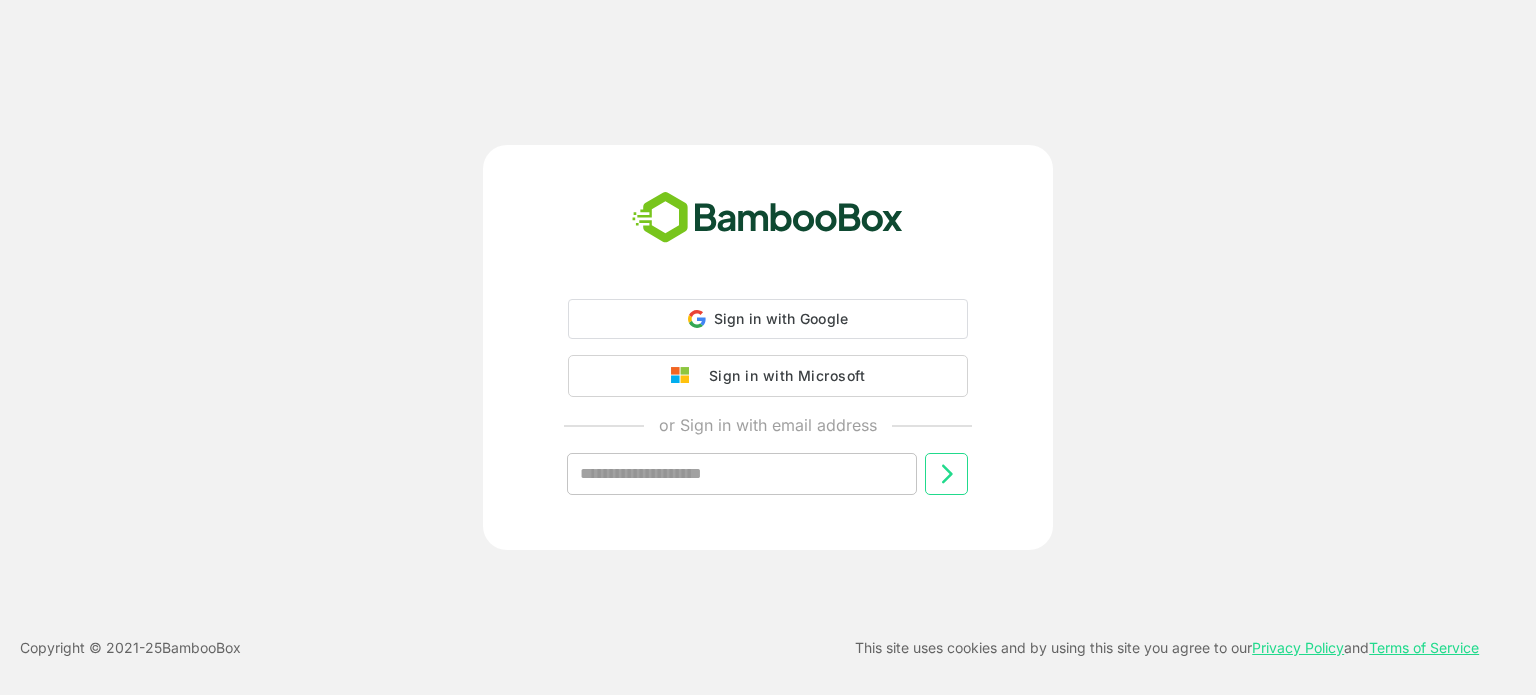 scroll, scrollTop: 0, scrollLeft: 0, axis: both 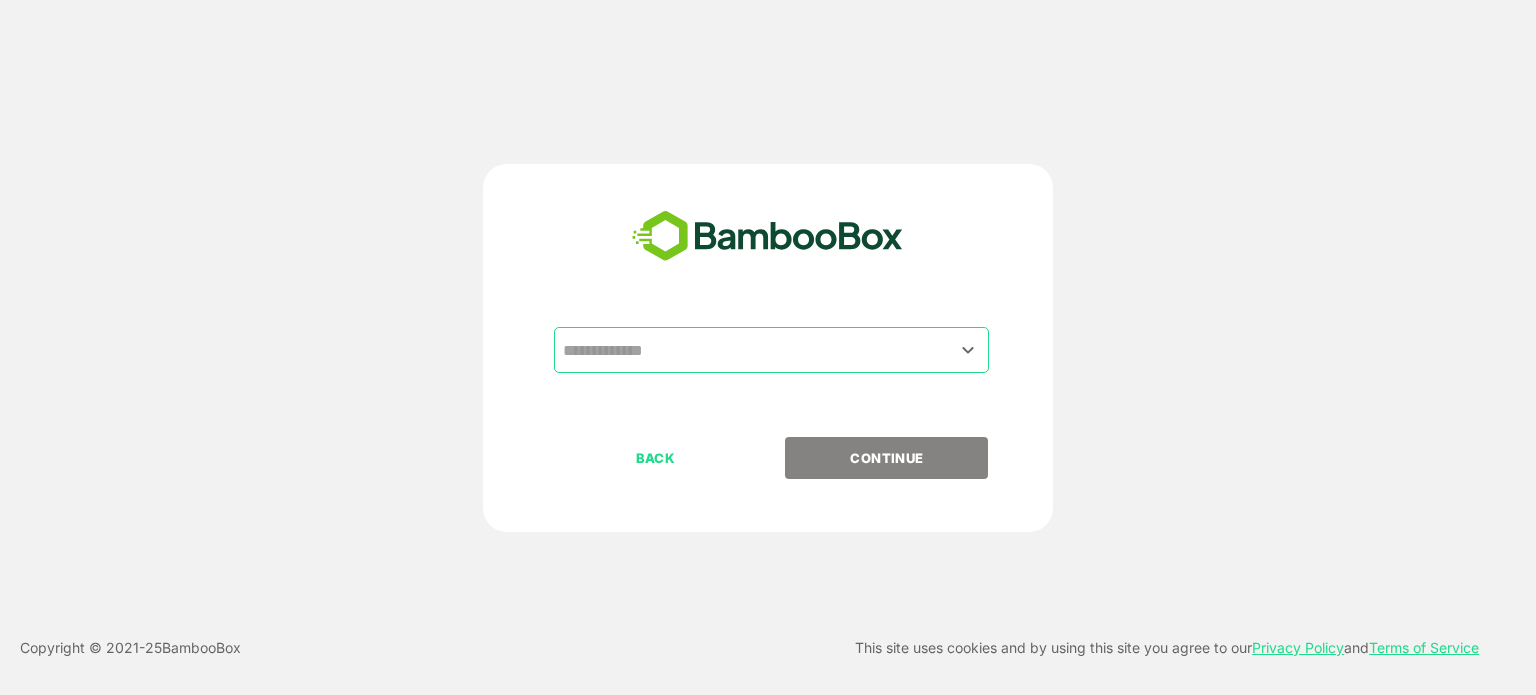 click at bounding box center [771, 350] 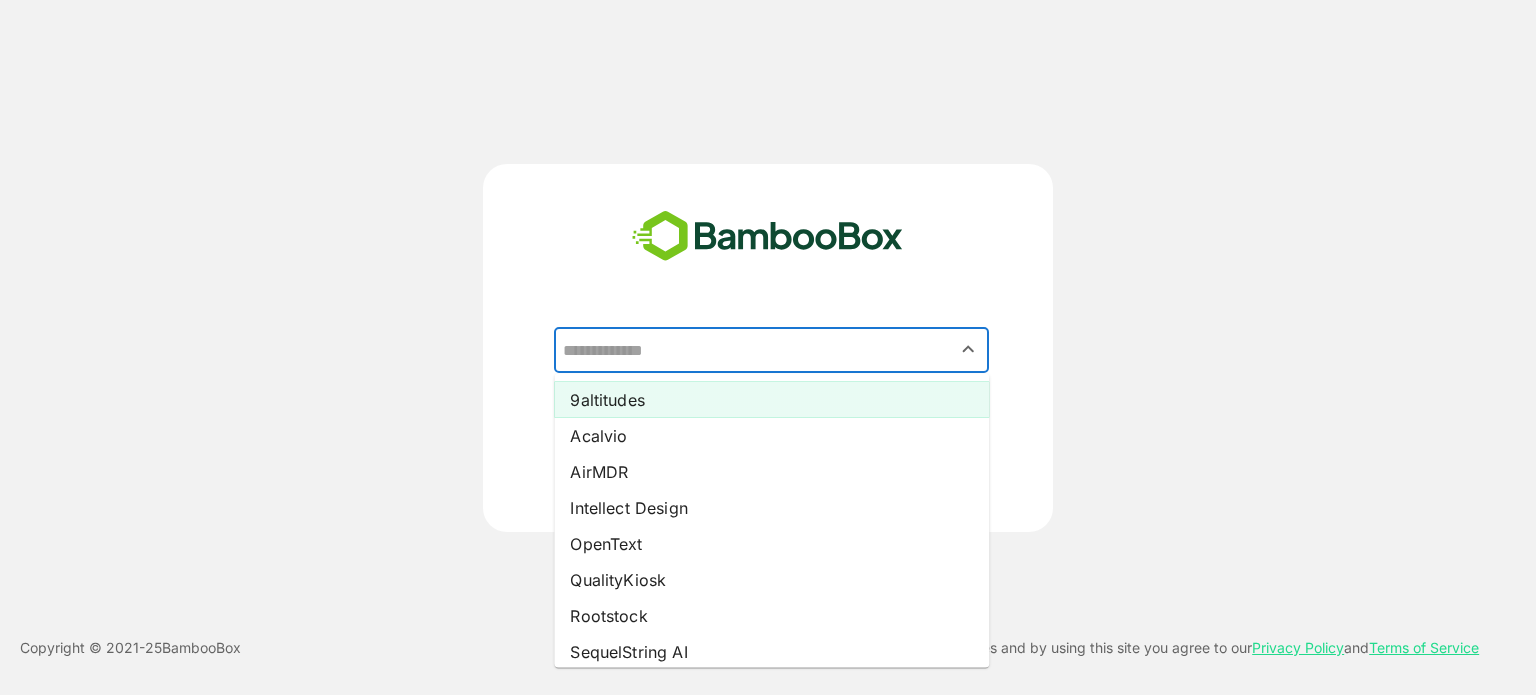 click on "9altitudes" at bounding box center [771, 400] 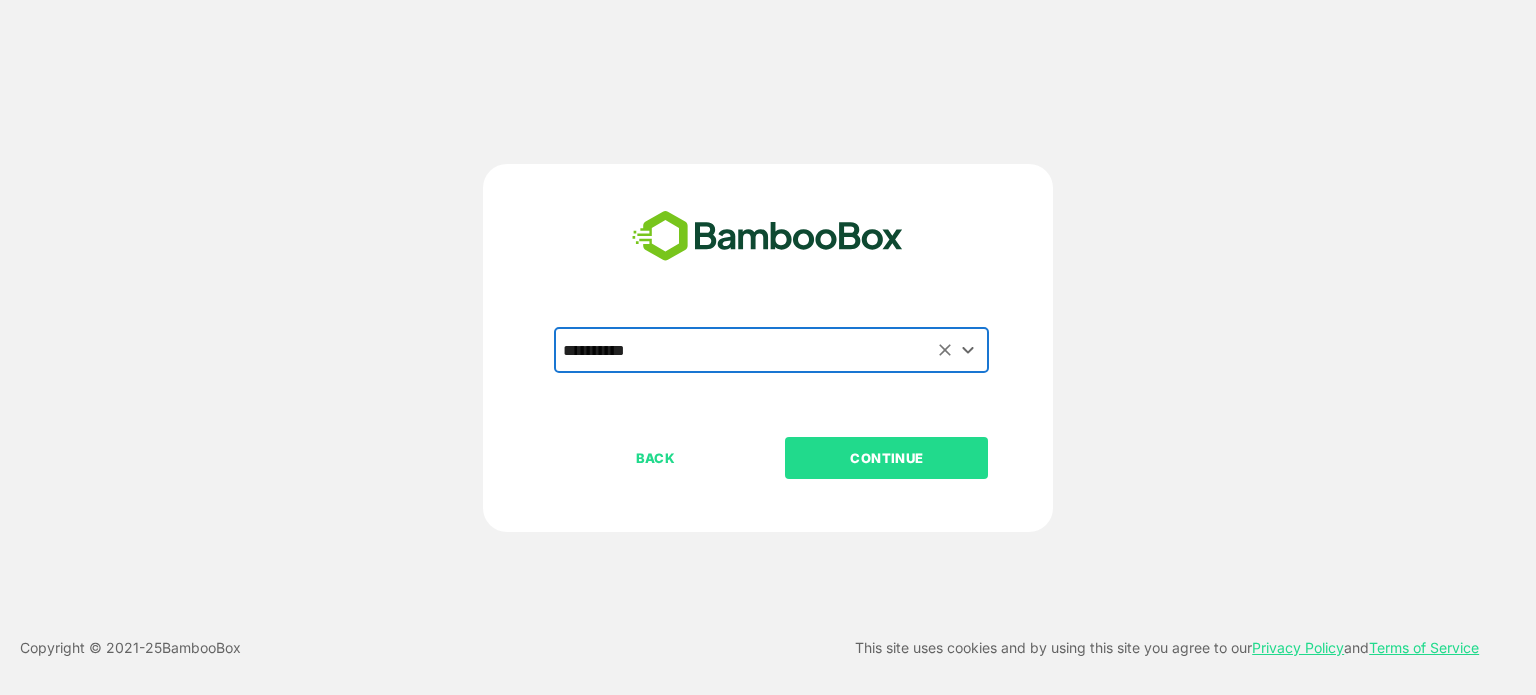 click on "CONTINUE" at bounding box center [887, 458] 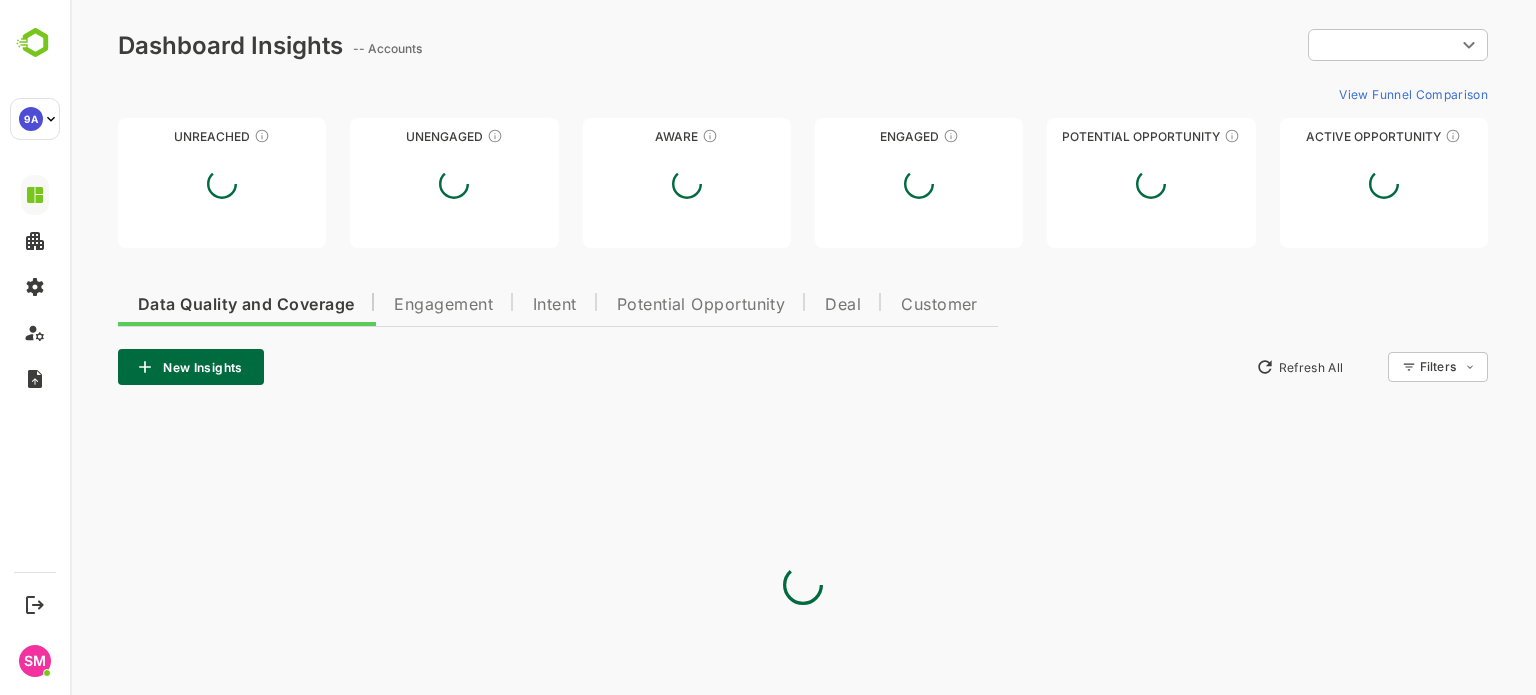 scroll, scrollTop: 0, scrollLeft: 0, axis: both 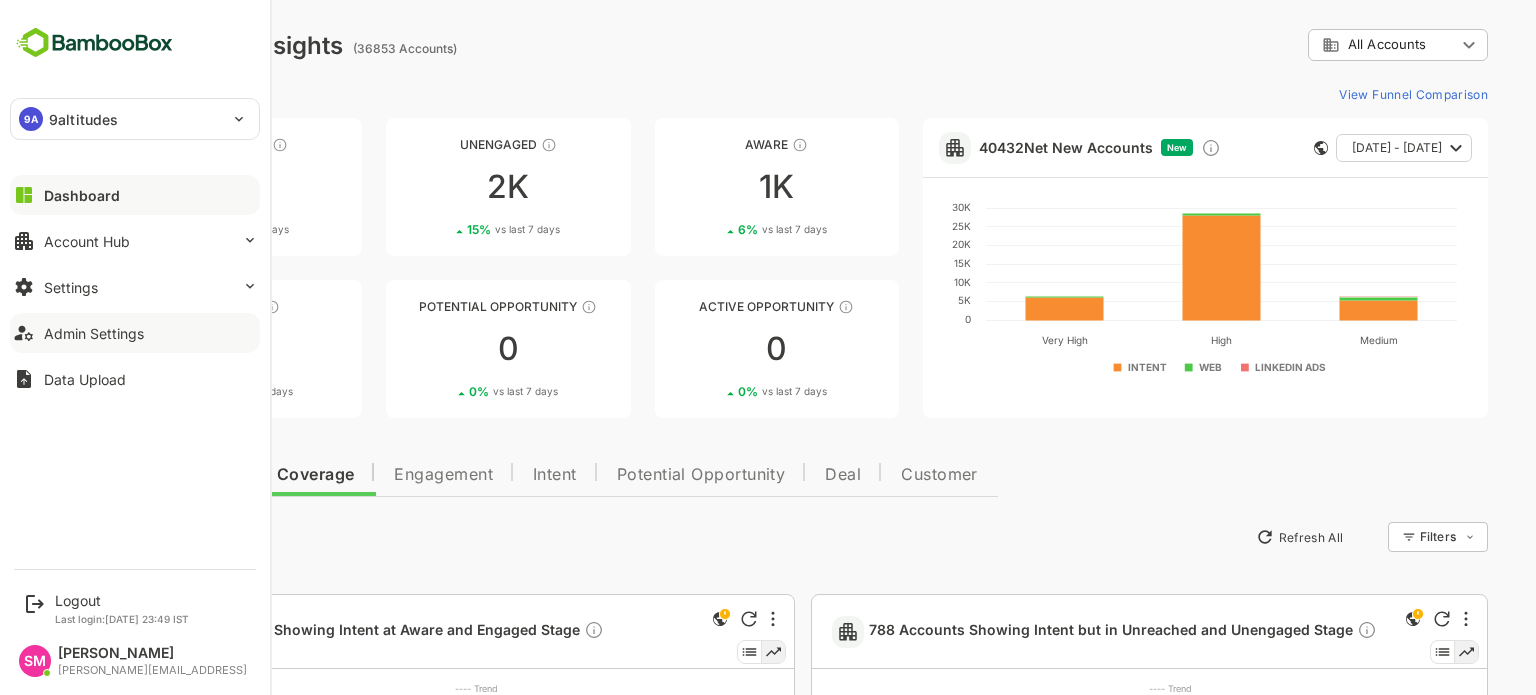 click on "Admin Settings" at bounding box center [94, 333] 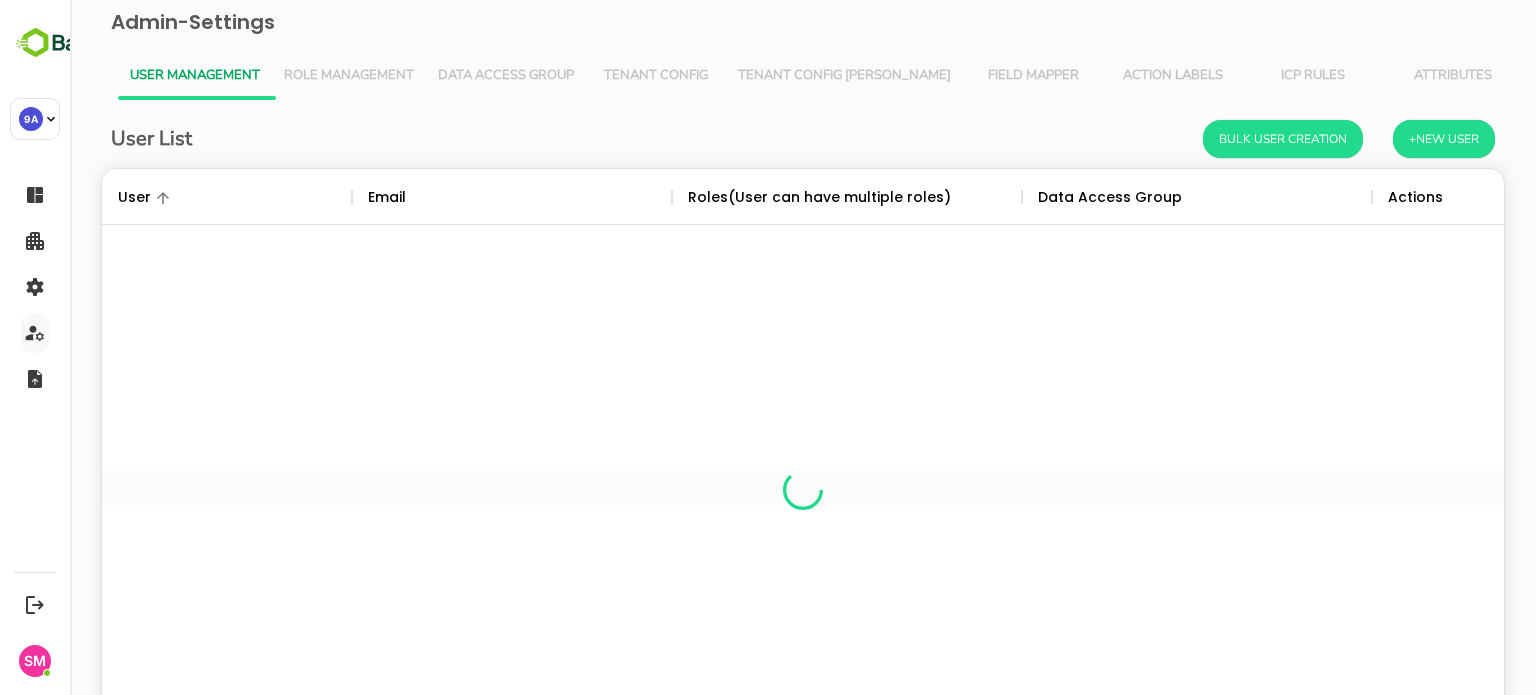 scroll, scrollTop: 0, scrollLeft: 0, axis: both 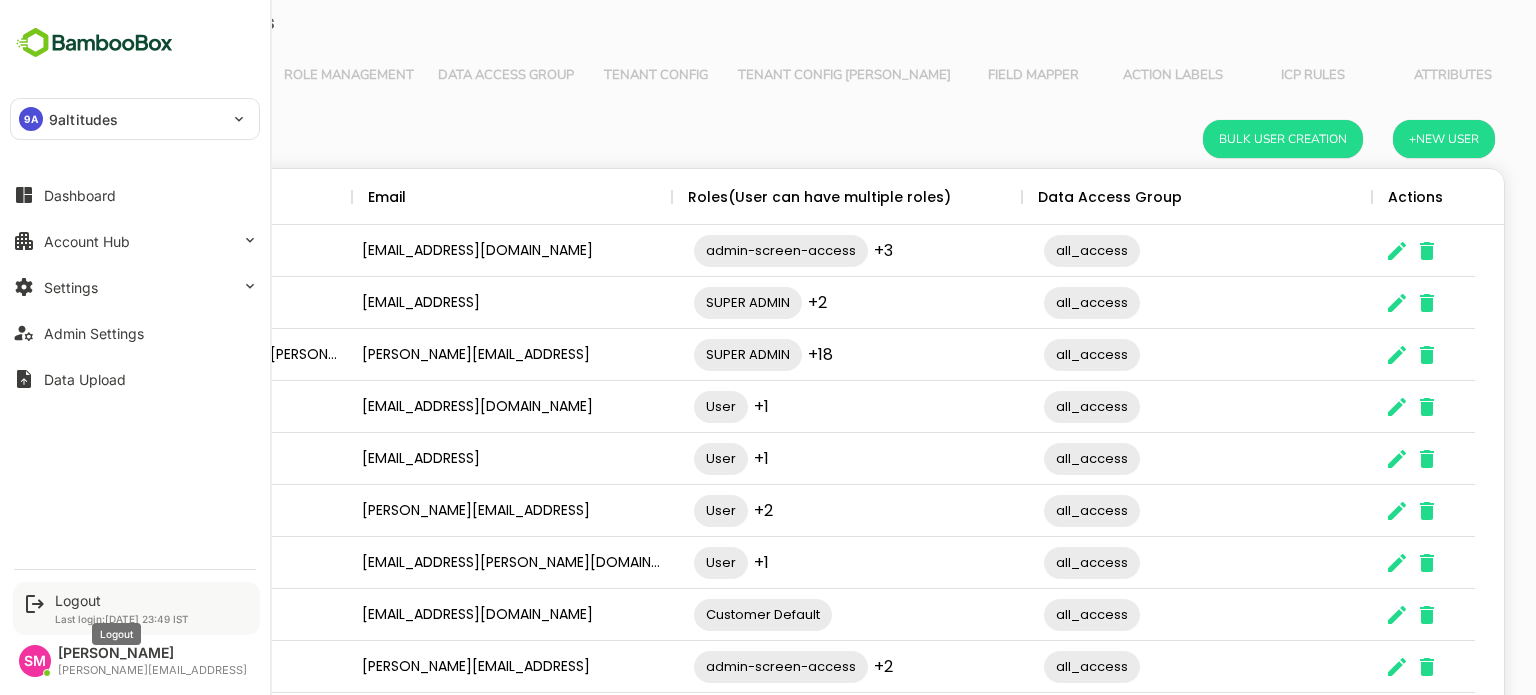 click on "Logout" at bounding box center (122, 600) 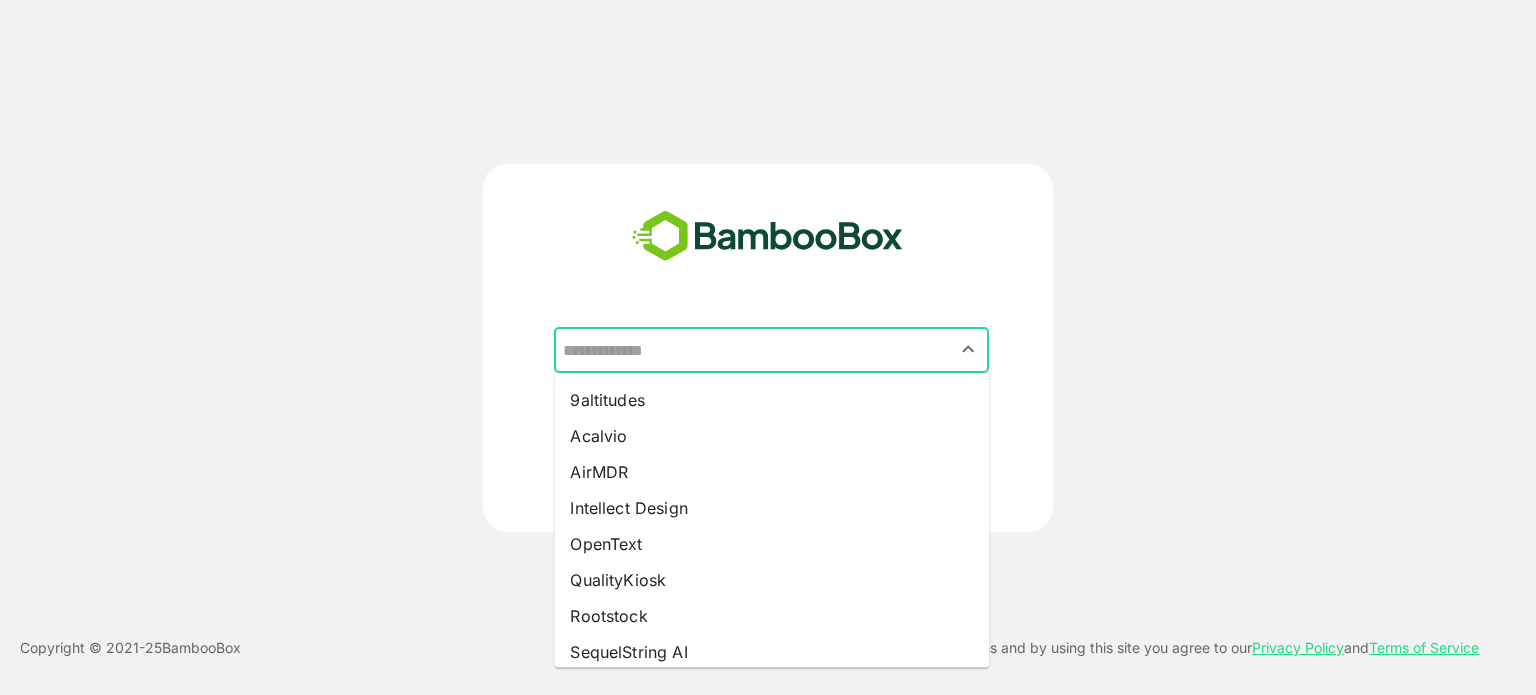 click at bounding box center (771, 350) 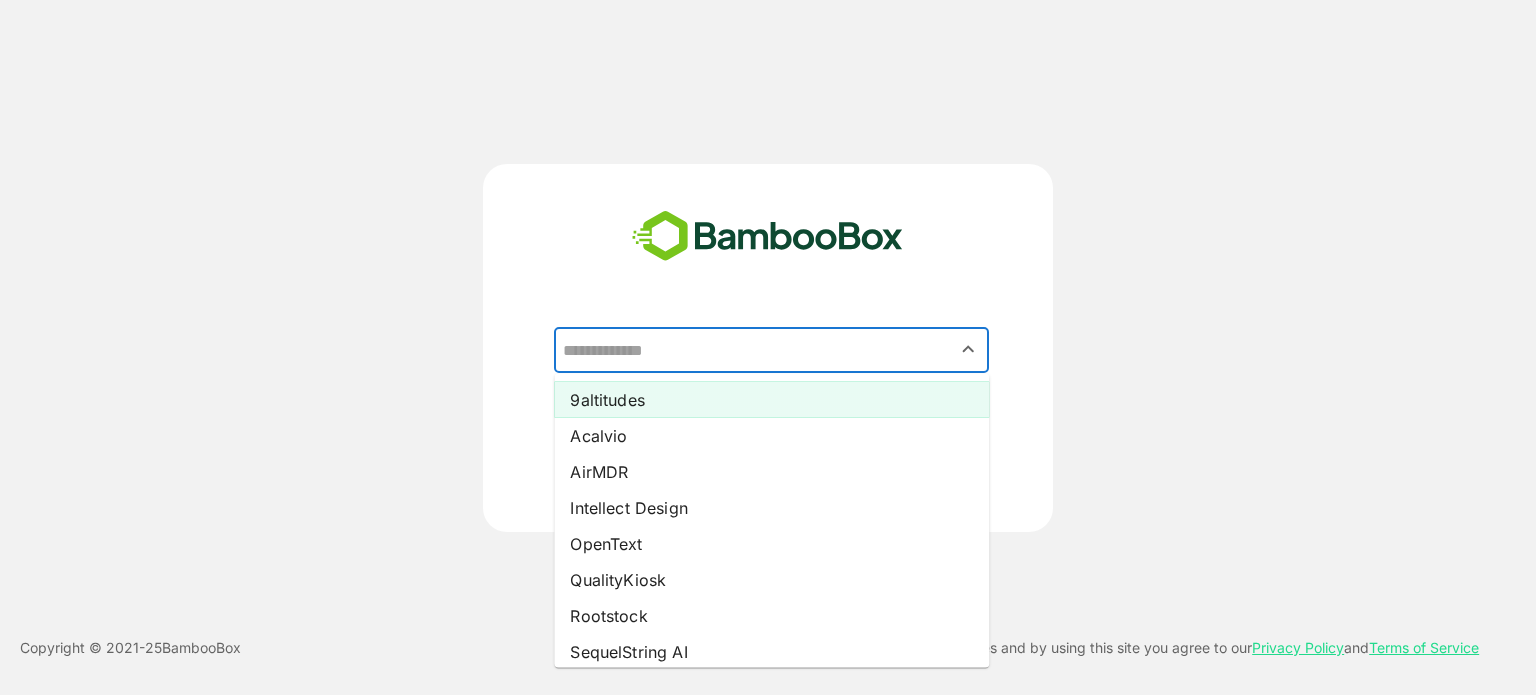 click on "9altitudes" at bounding box center (771, 400) 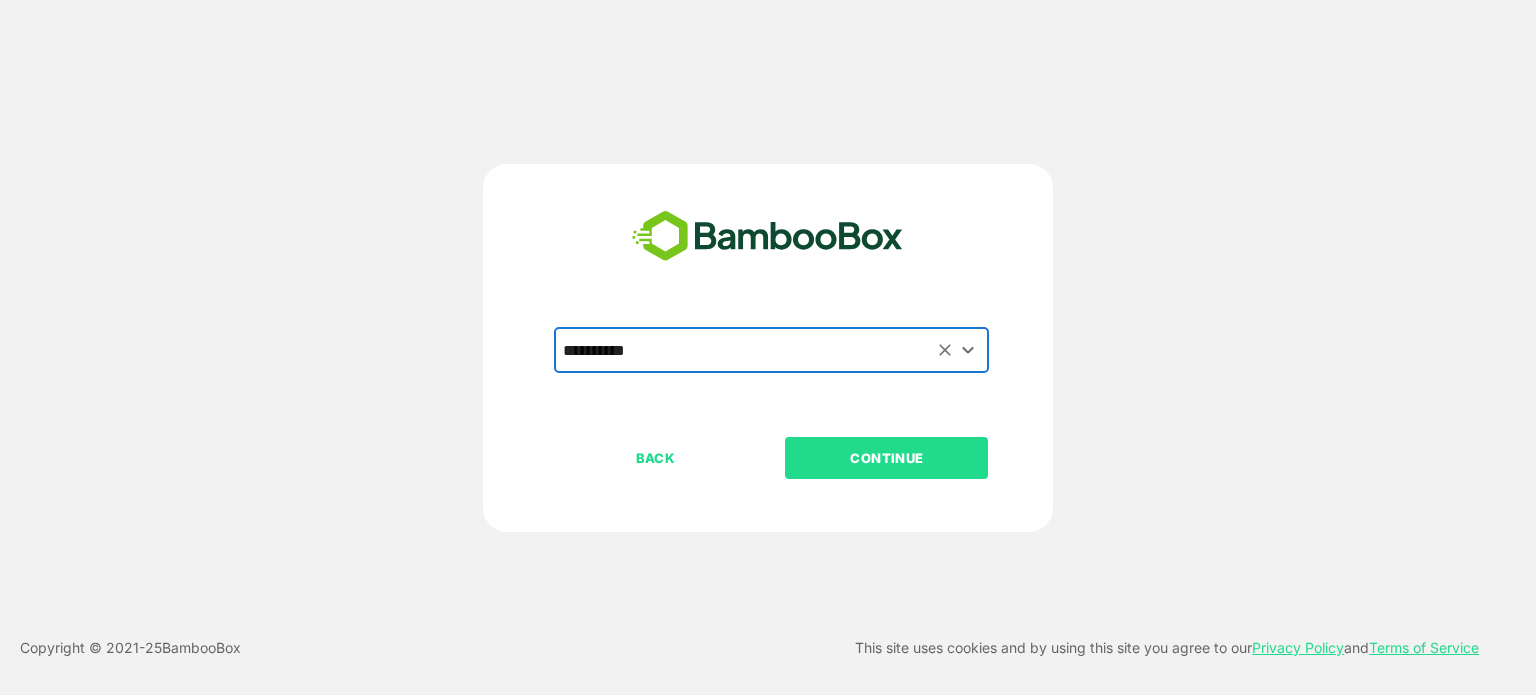 click on "CONTINUE" at bounding box center [887, 458] 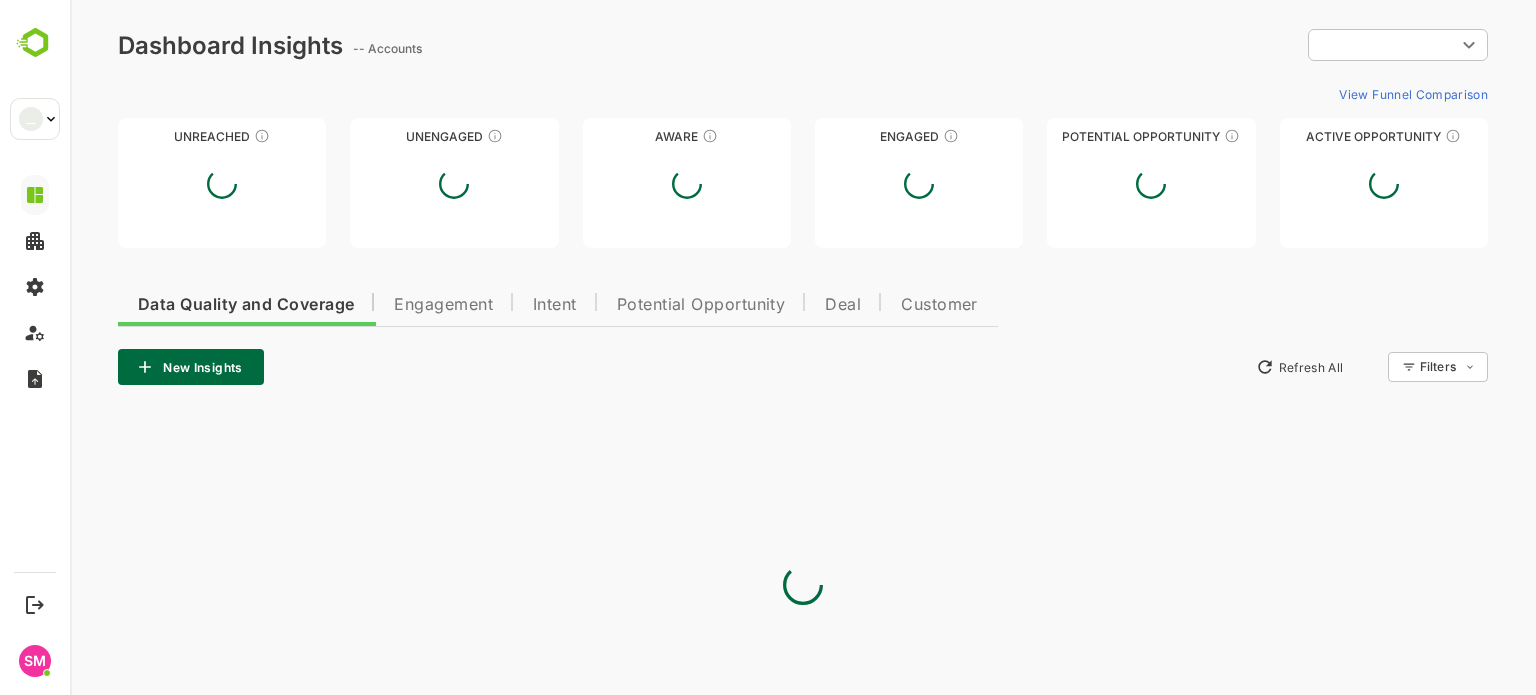 scroll, scrollTop: 0, scrollLeft: 0, axis: both 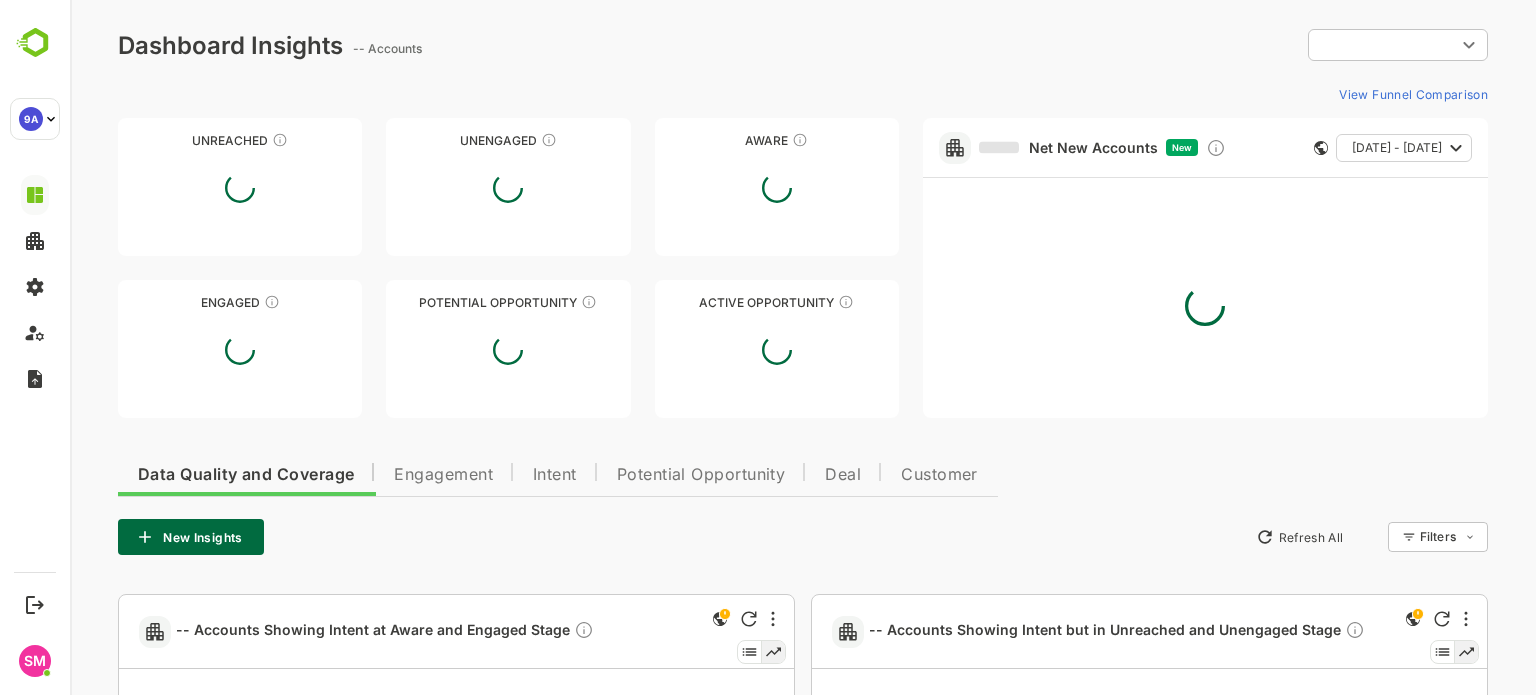 type on "**********" 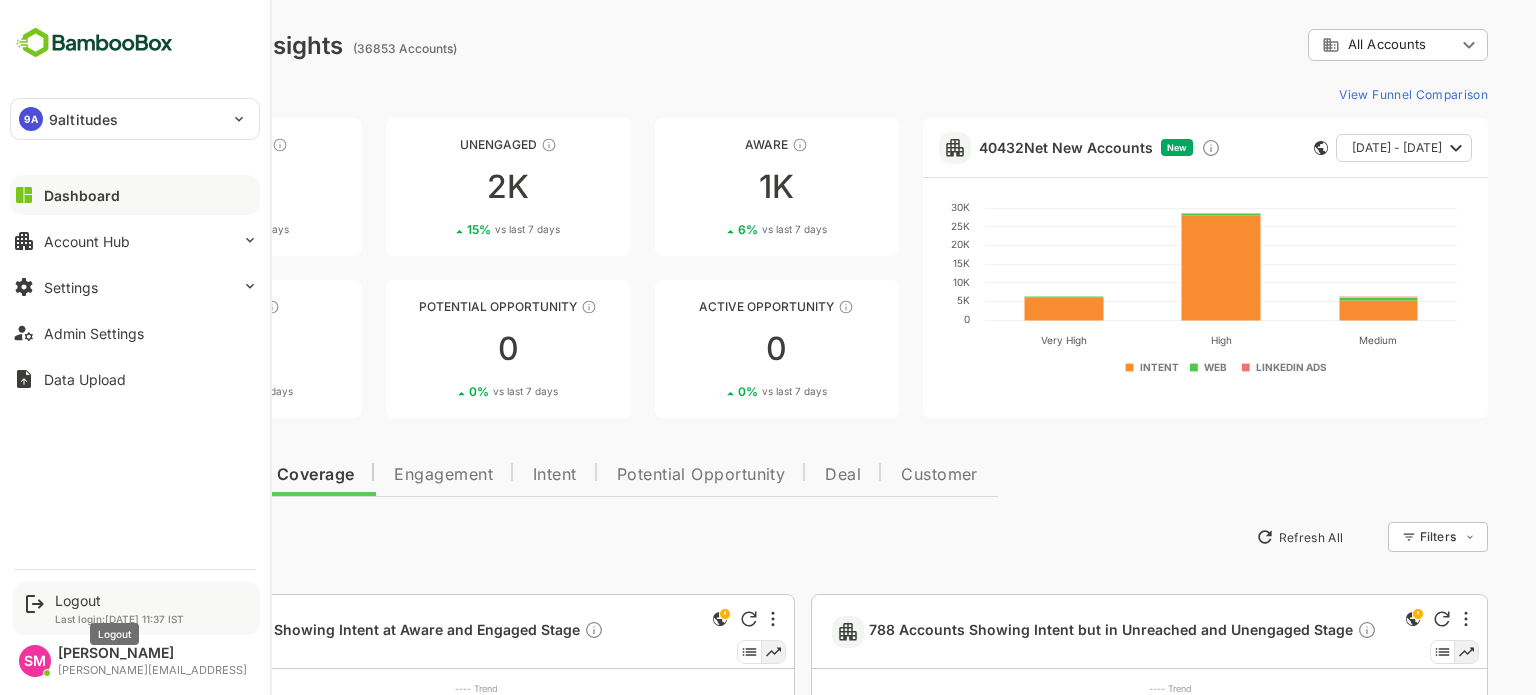 click on "Logout" at bounding box center (119, 600) 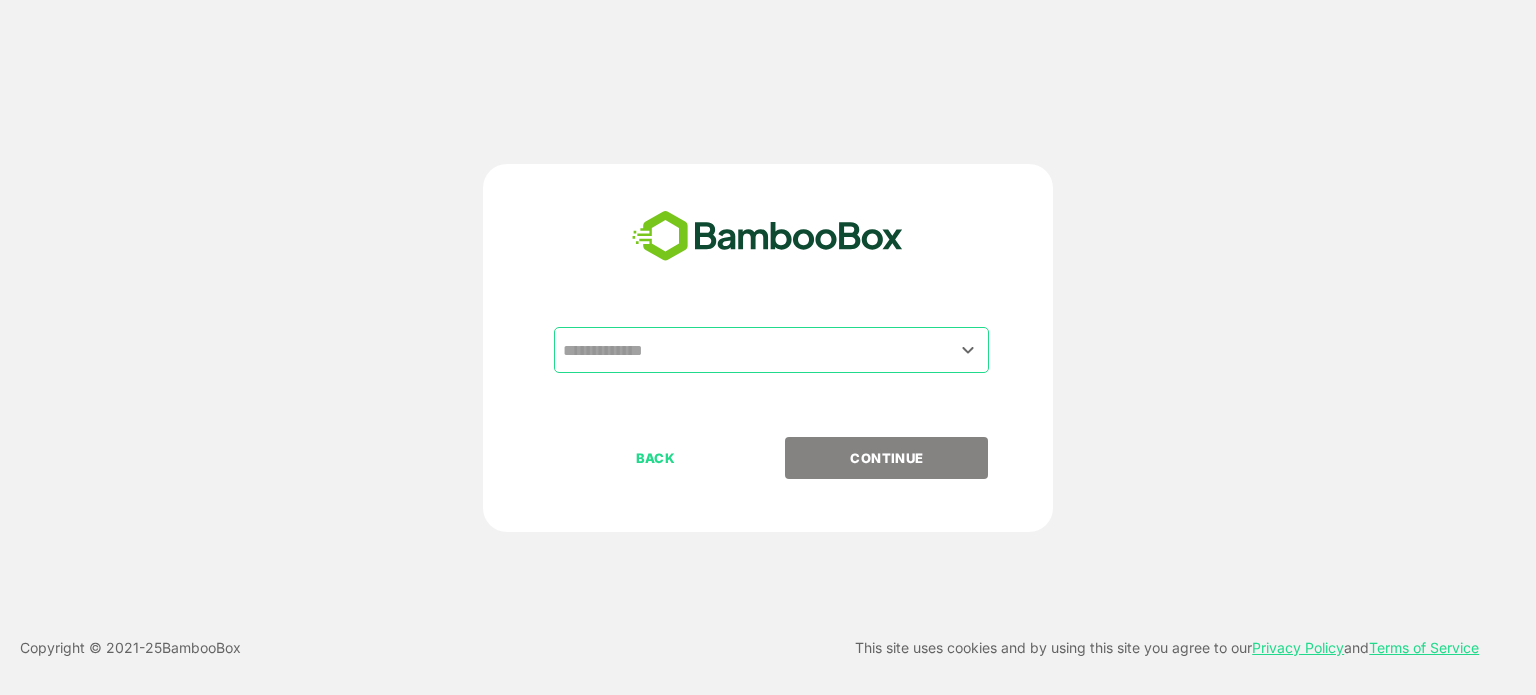 click at bounding box center (771, 350) 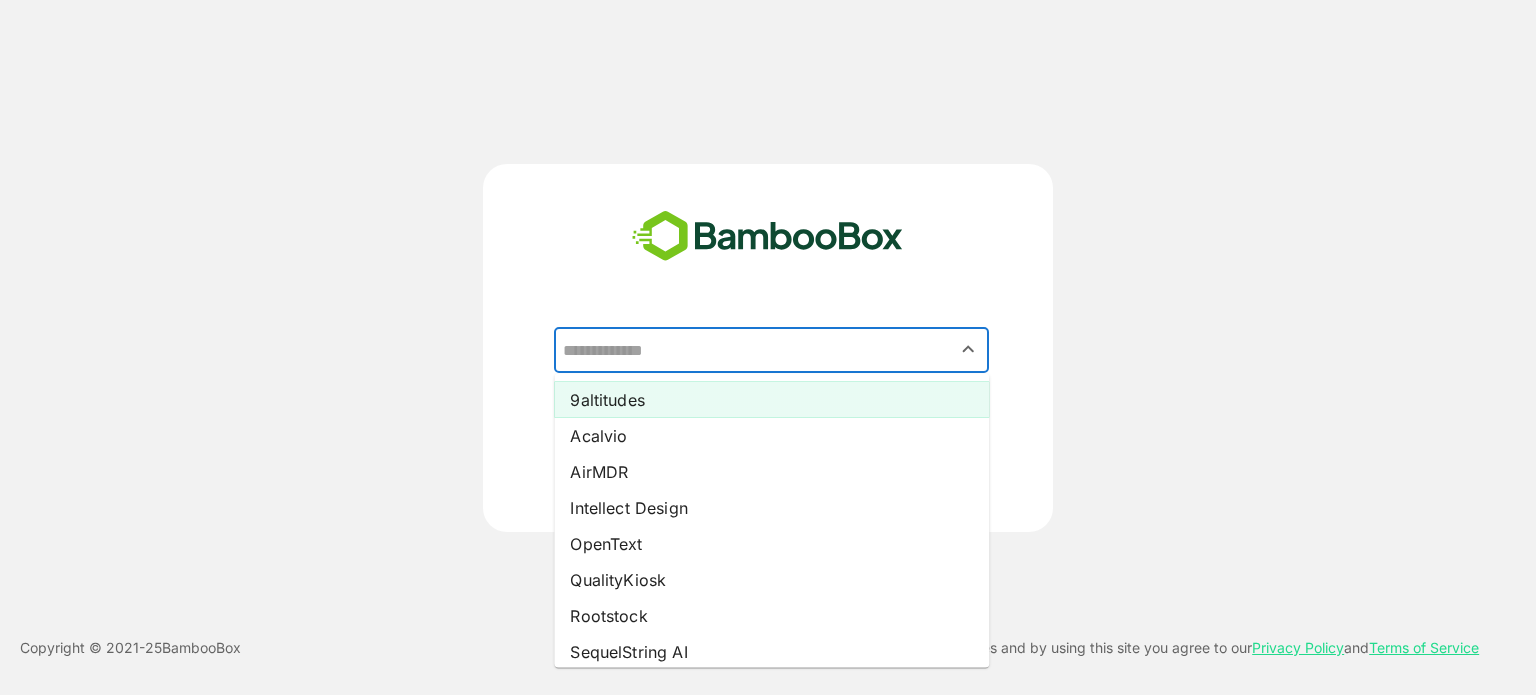 click on "9altitudes" at bounding box center (771, 400) 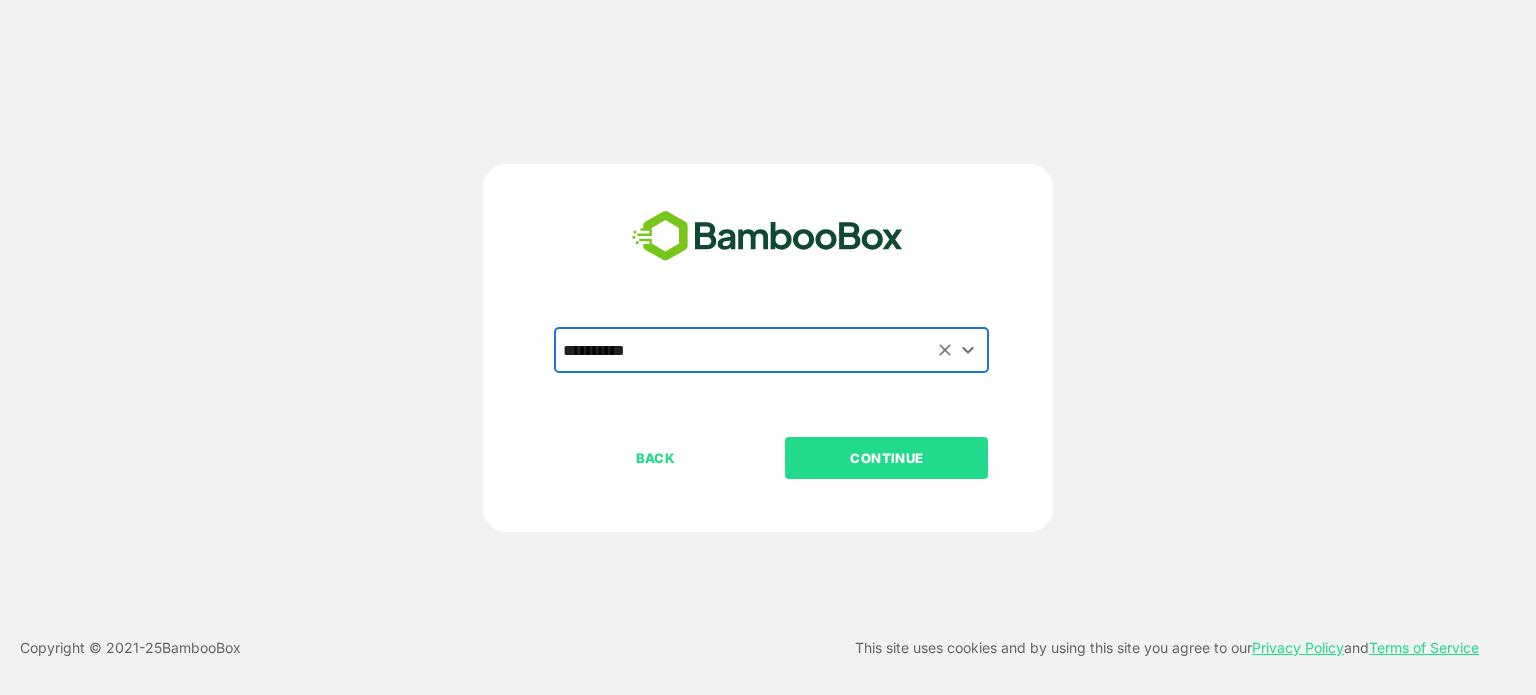 click on "CONTINUE" at bounding box center (887, 458) 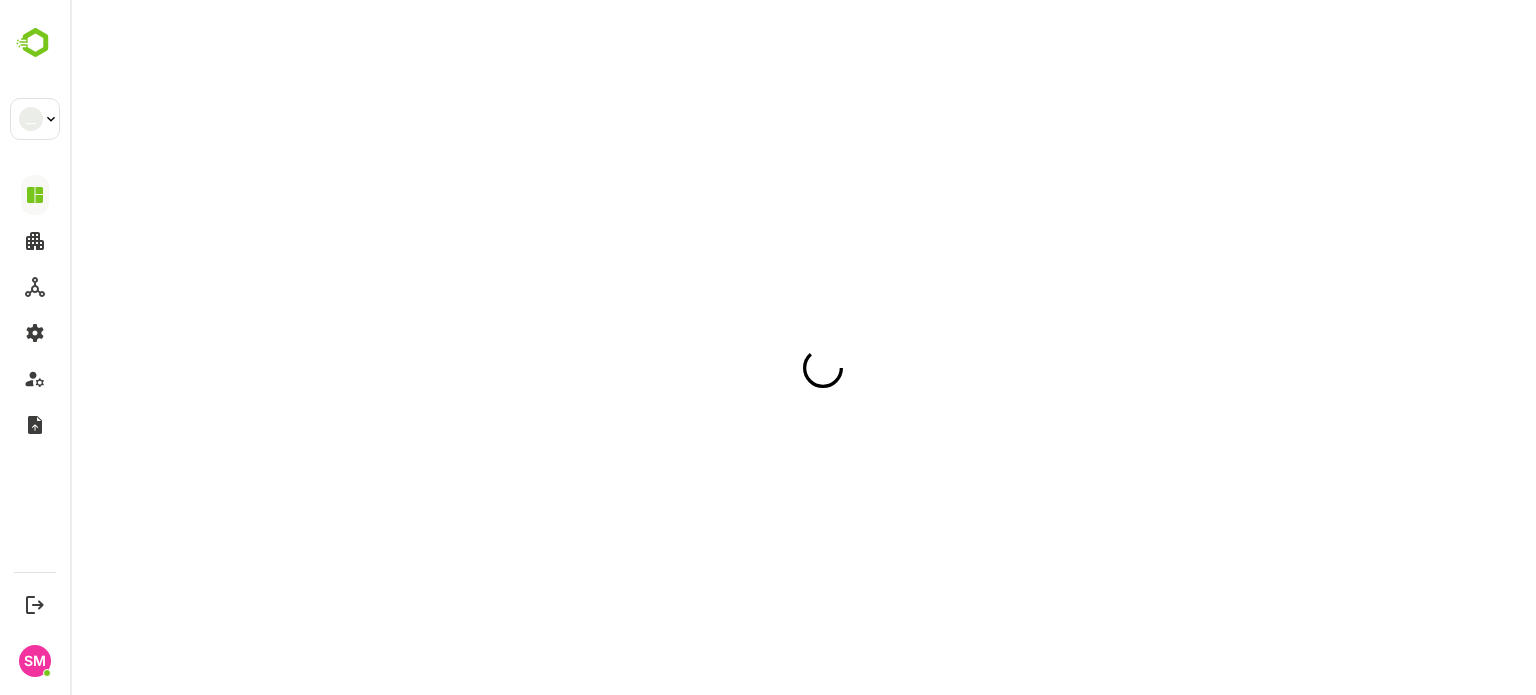 scroll, scrollTop: 0, scrollLeft: 0, axis: both 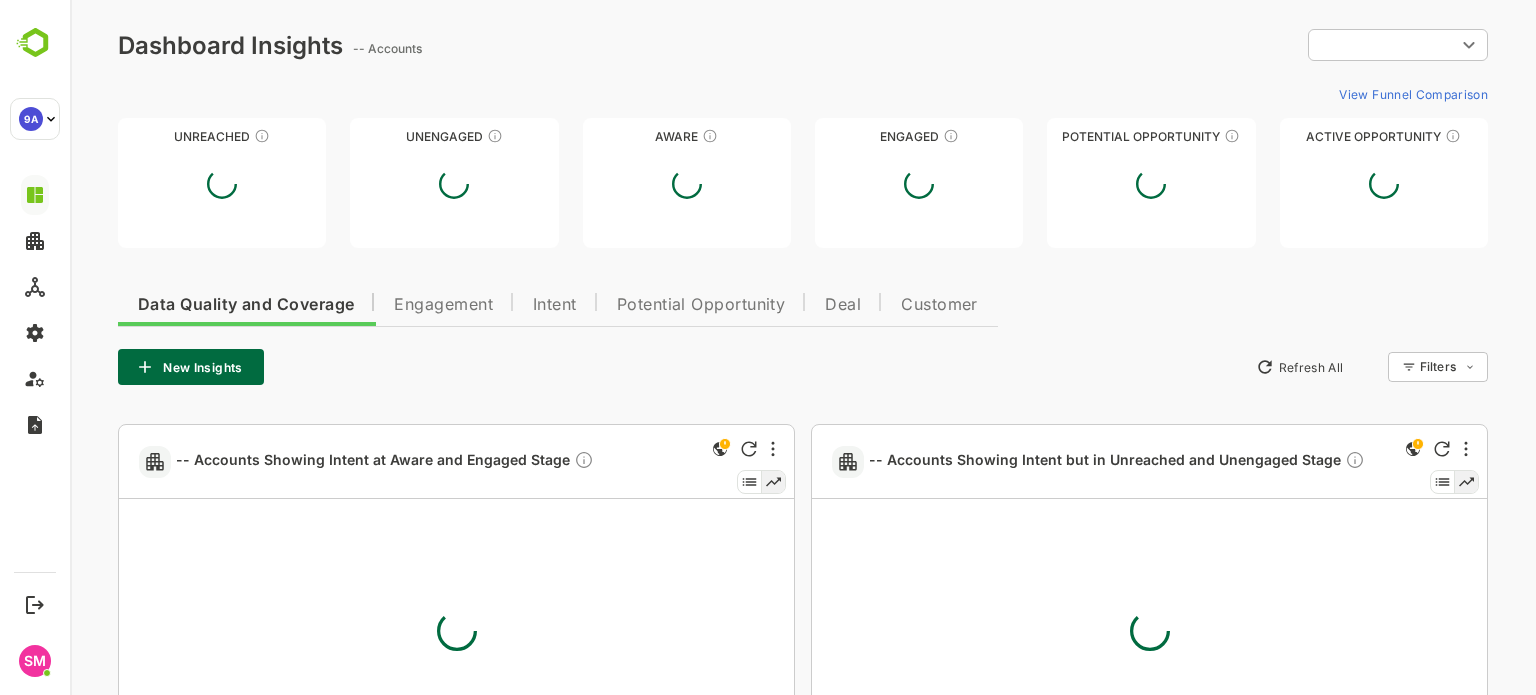 type on "**********" 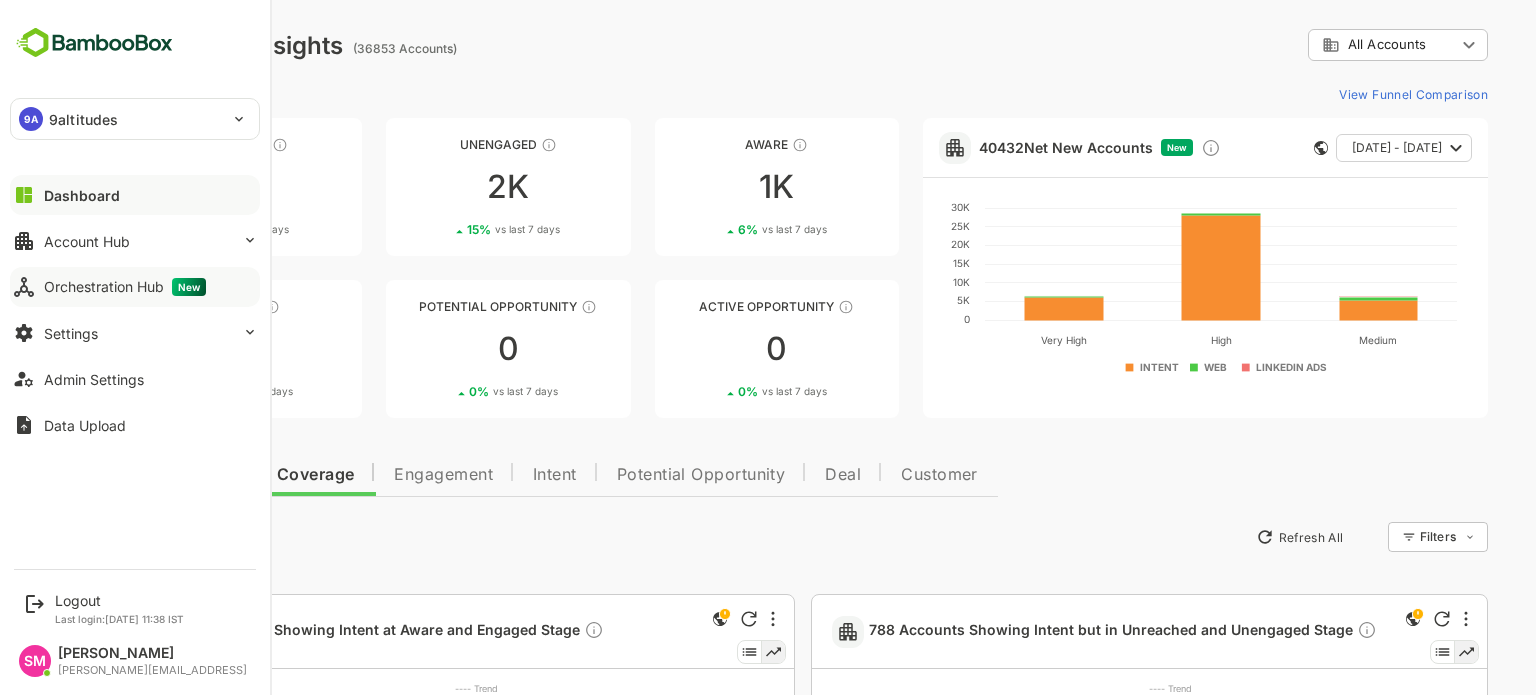 click on "Orchestration Hub New" at bounding box center (125, 287) 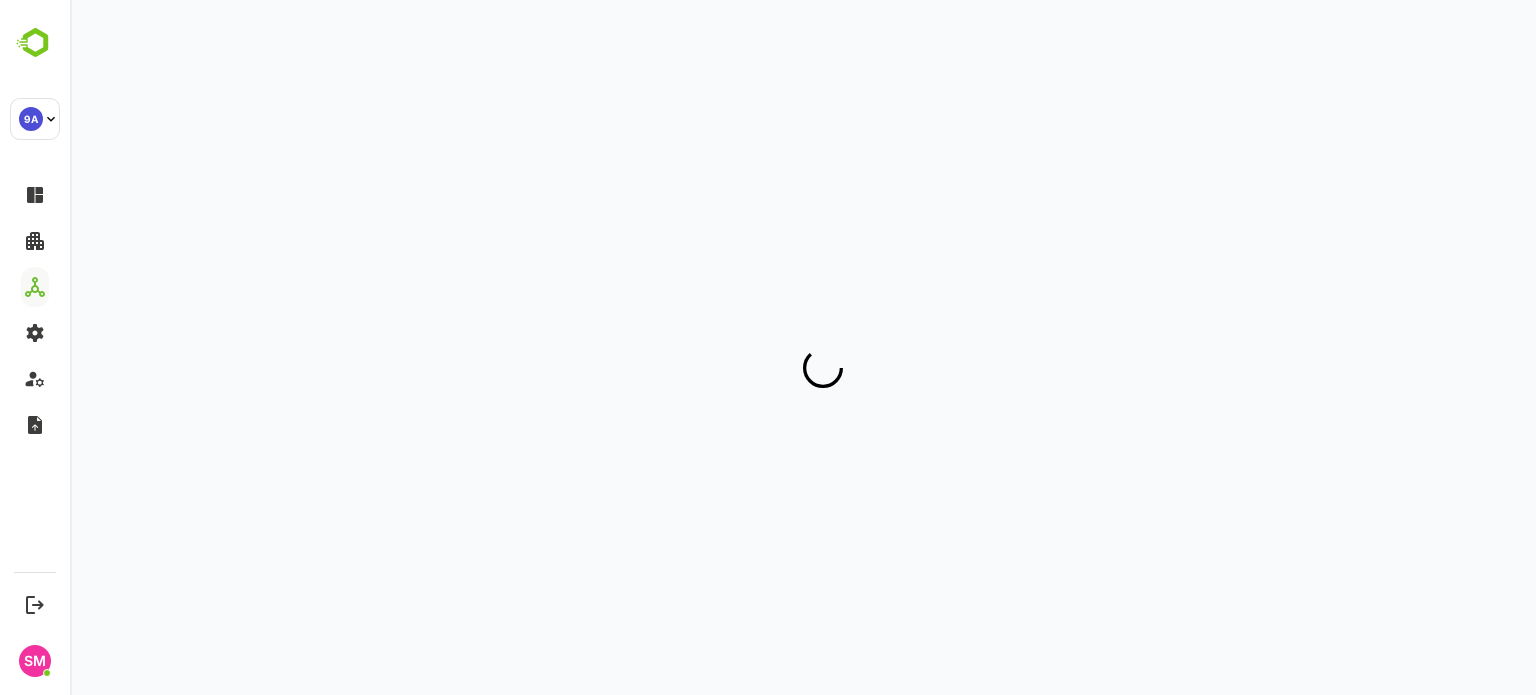 scroll, scrollTop: 0, scrollLeft: 0, axis: both 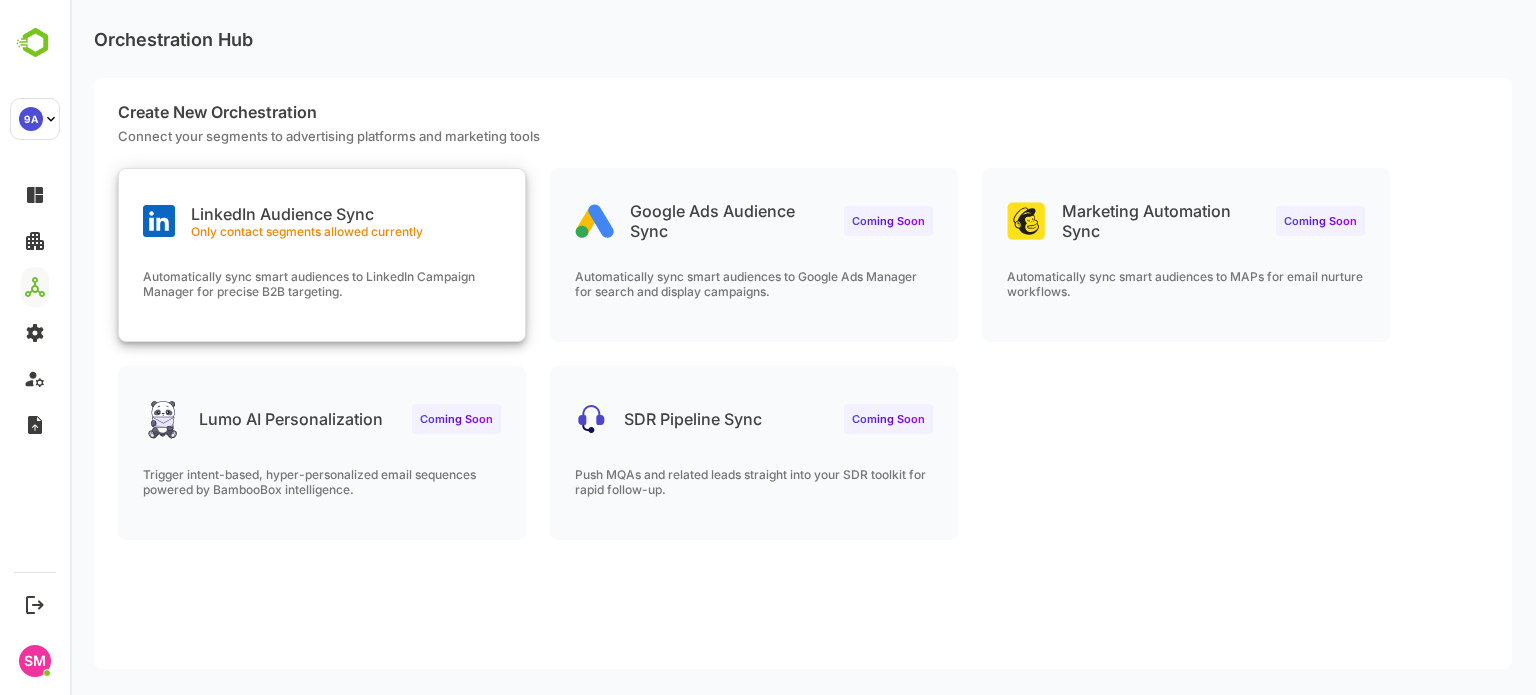click on "LinkedIn Audience Sync Only contact segments allowed currently Automatically sync smart audiences to LinkedIn Campaign Manager for precise B2B targeting." at bounding box center [322, 255] 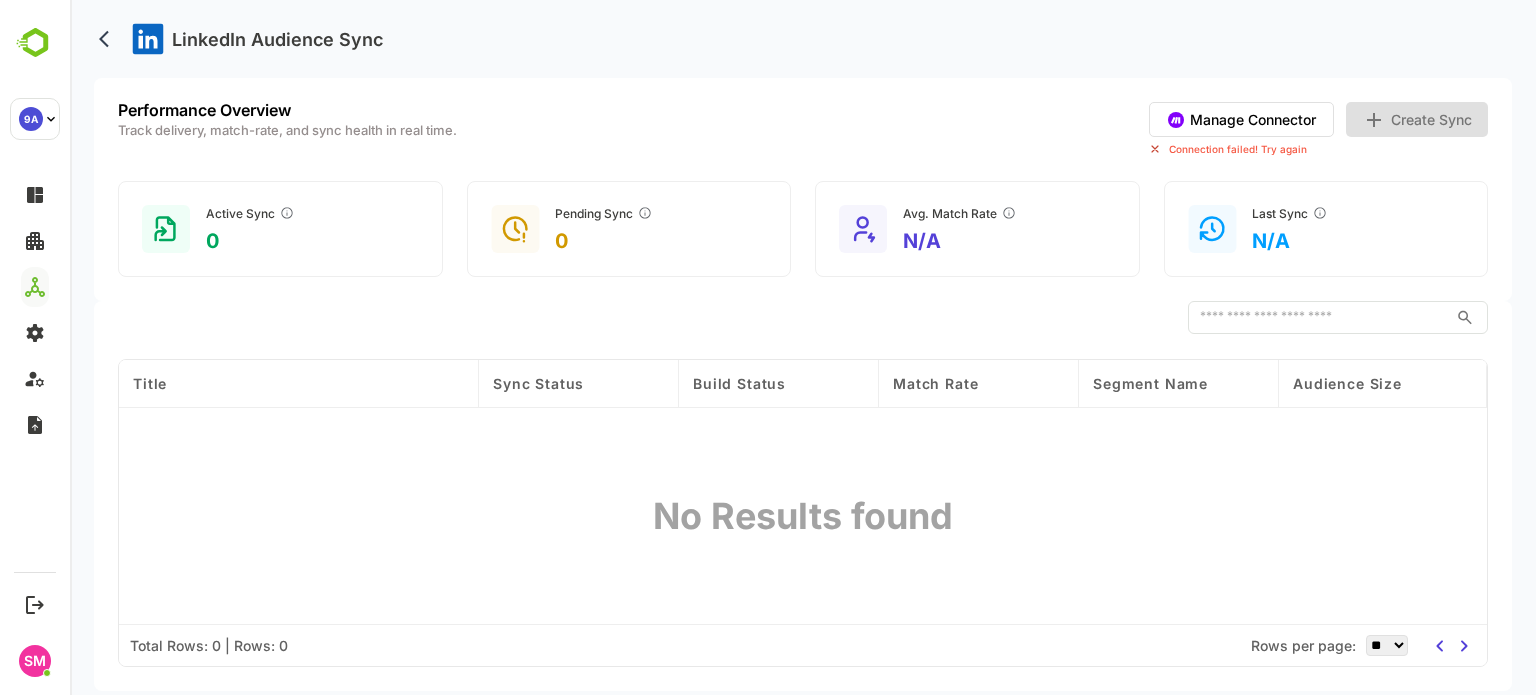 click on "Manage Connector" at bounding box center (1241, 119) 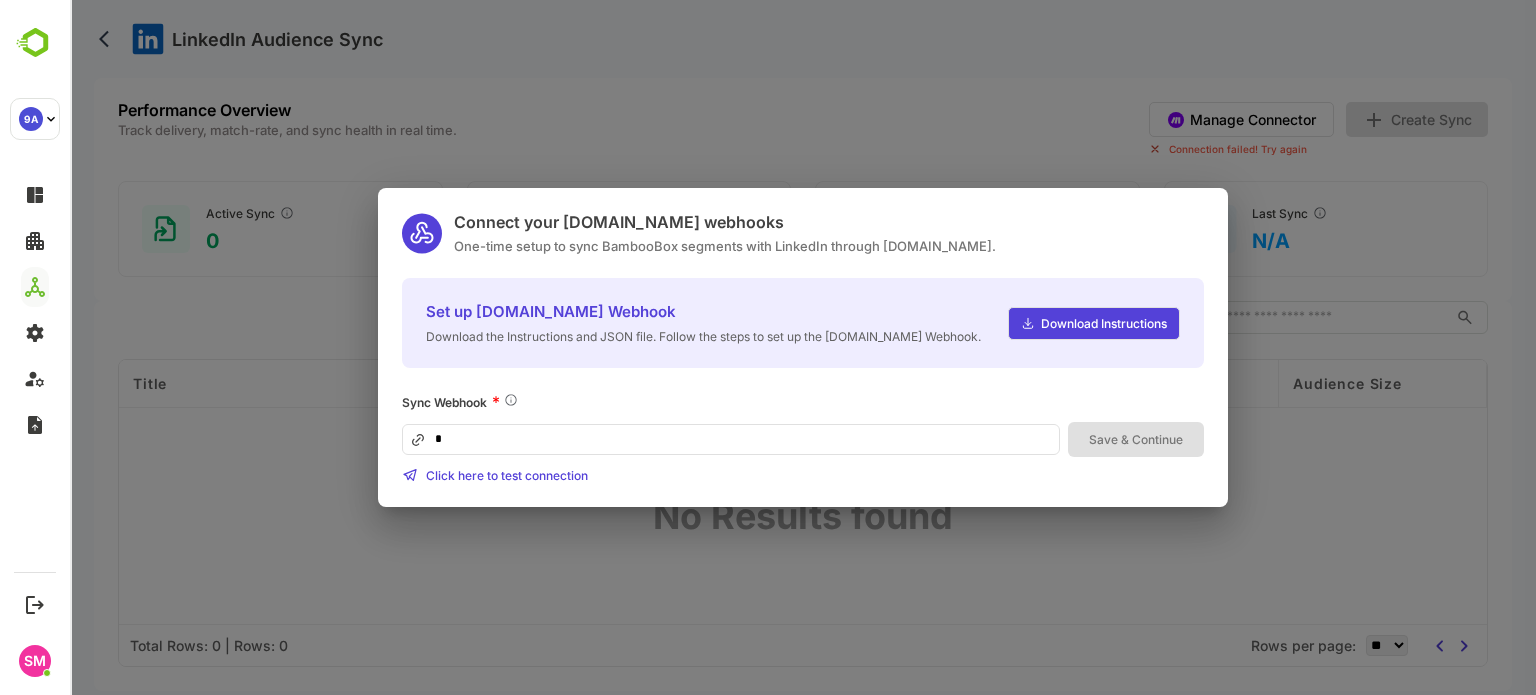 click on "*" at bounding box center [731, 439] 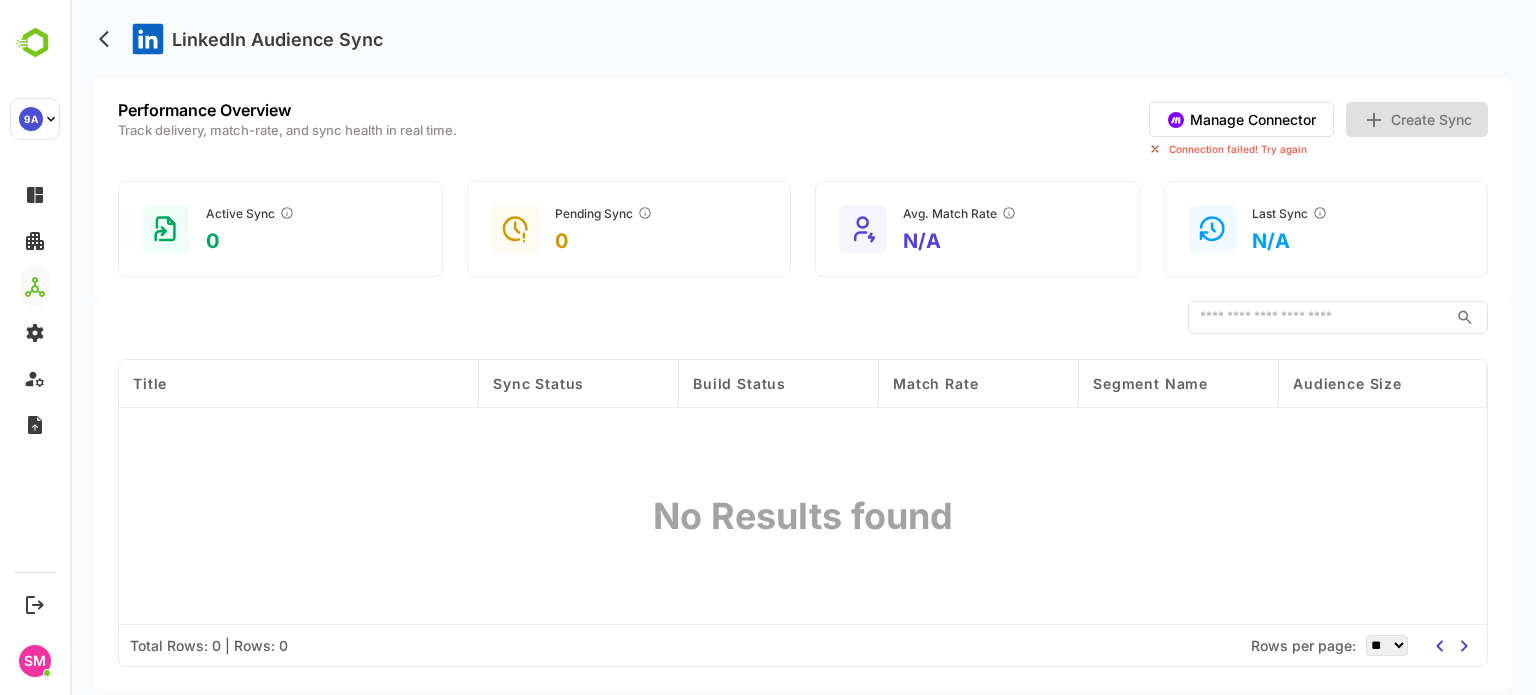 click on "Manage Connector" at bounding box center (1241, 119) 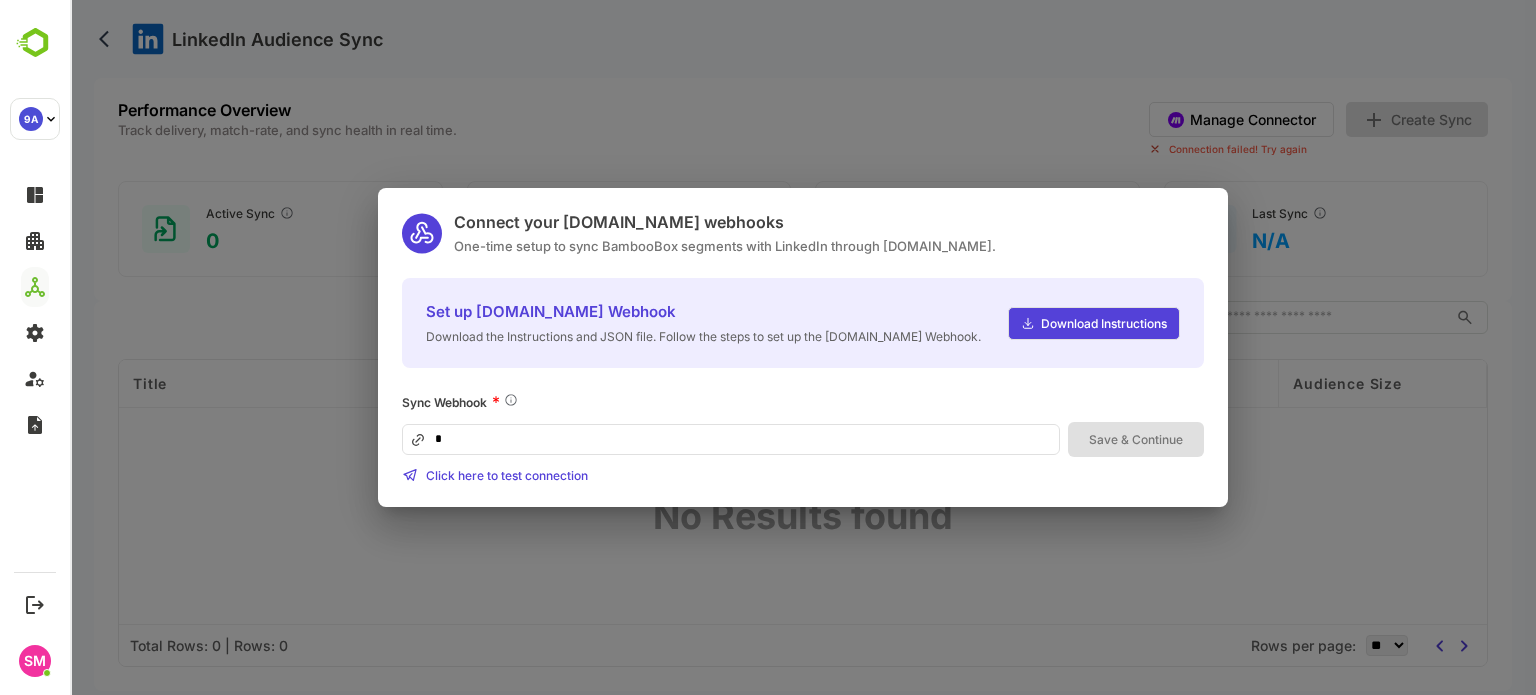 click on "*" at bounding box center [731, 439] 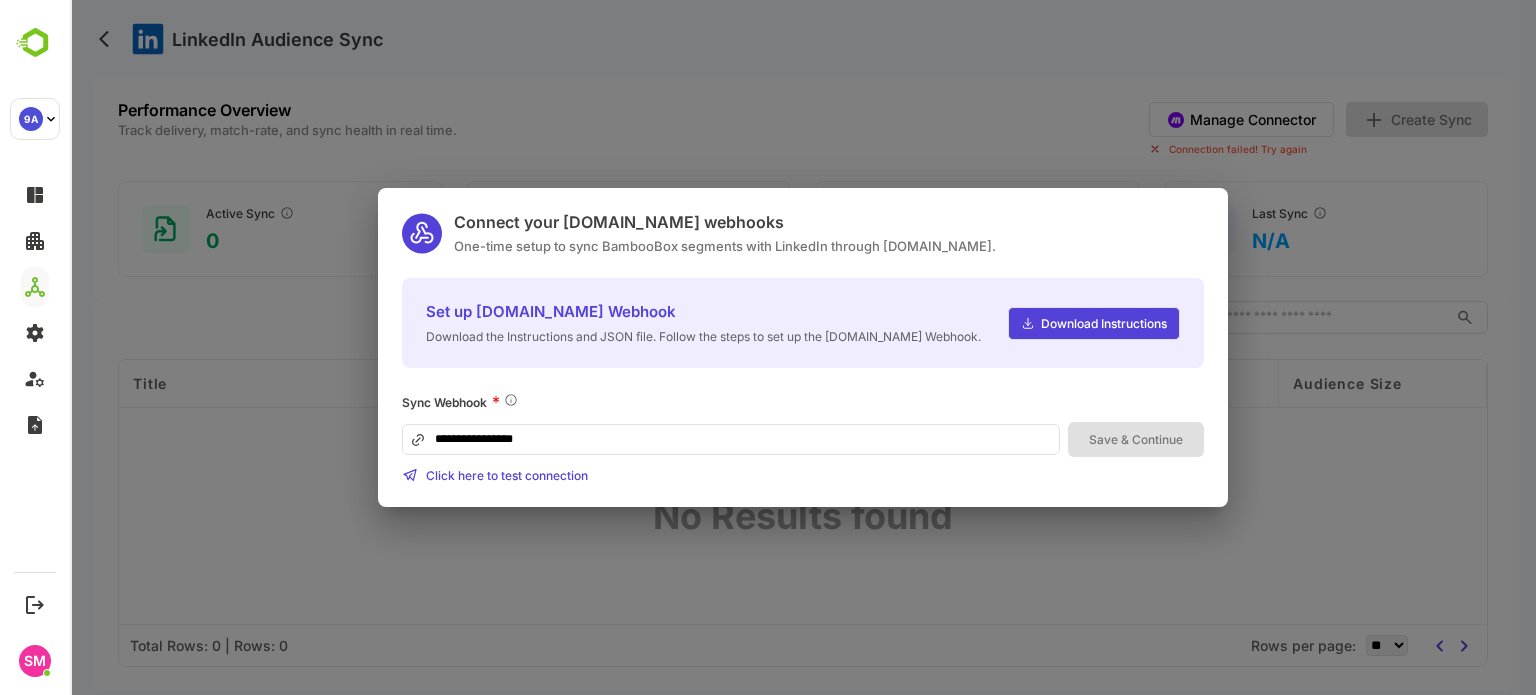 click on "Save & Continue" at bounding box center (1136, 439) 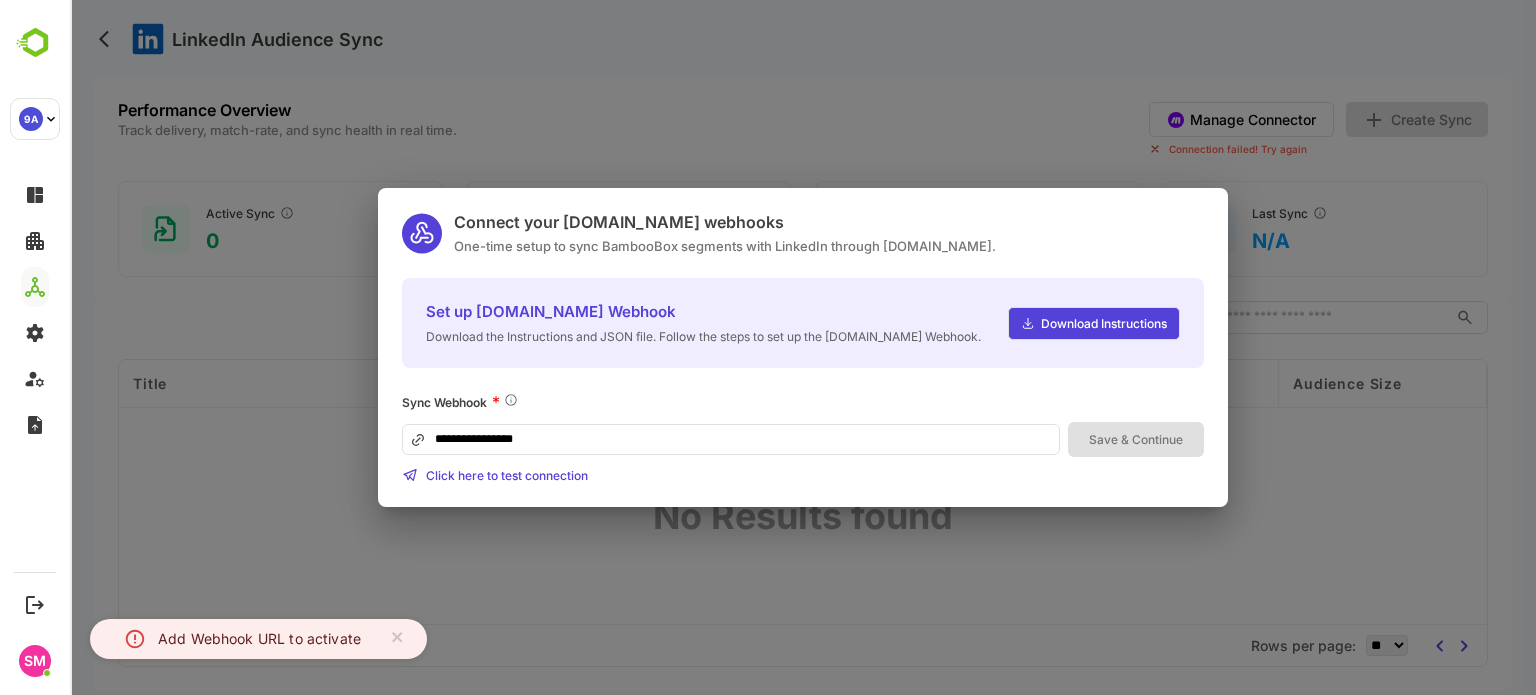 click on "**********" at bounding box center [731, 439] 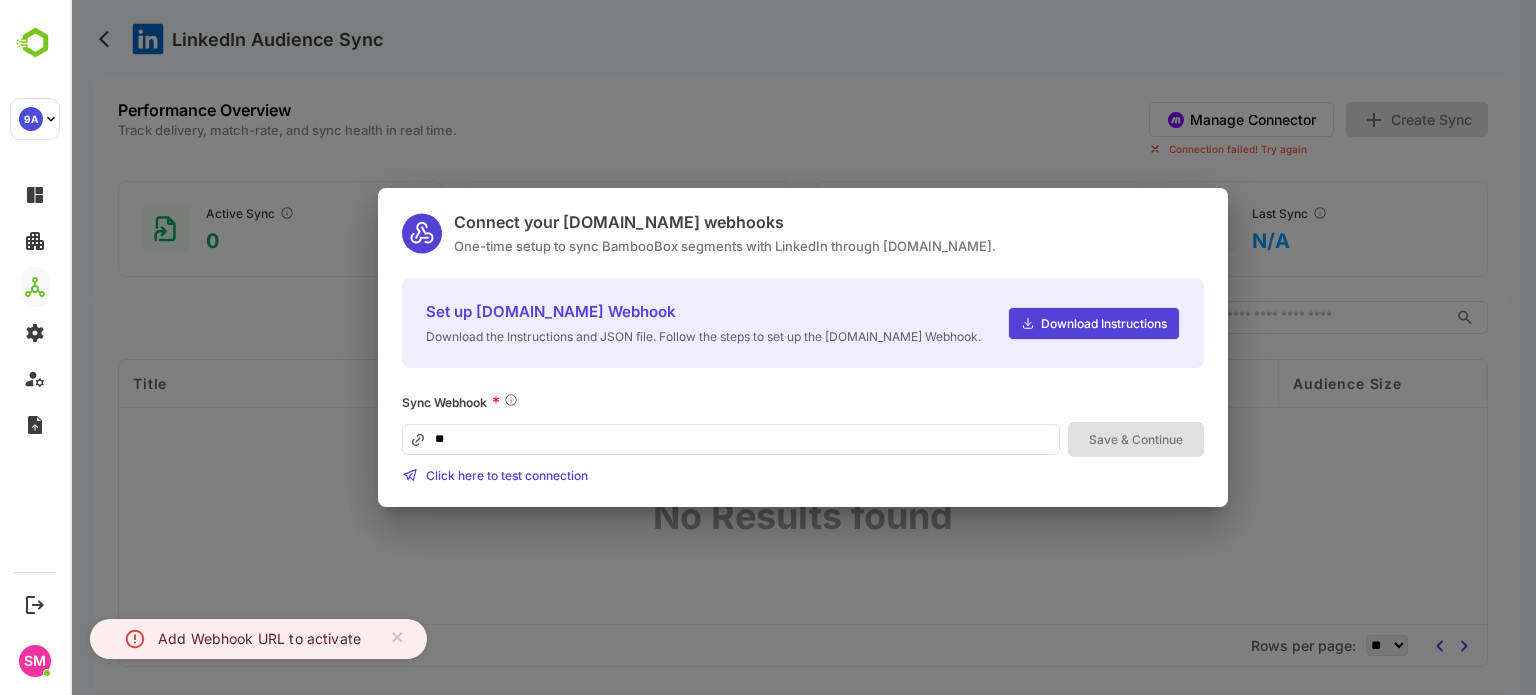 type on "*" 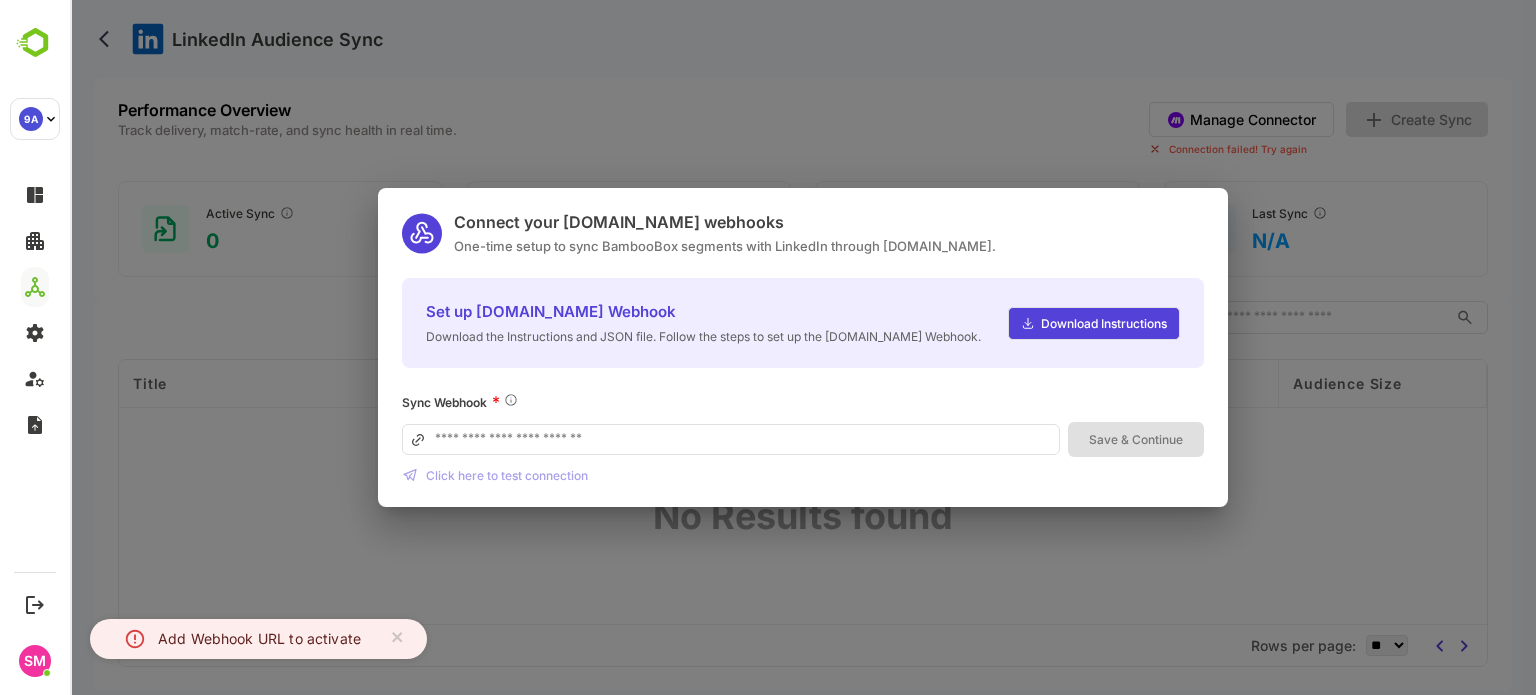 type 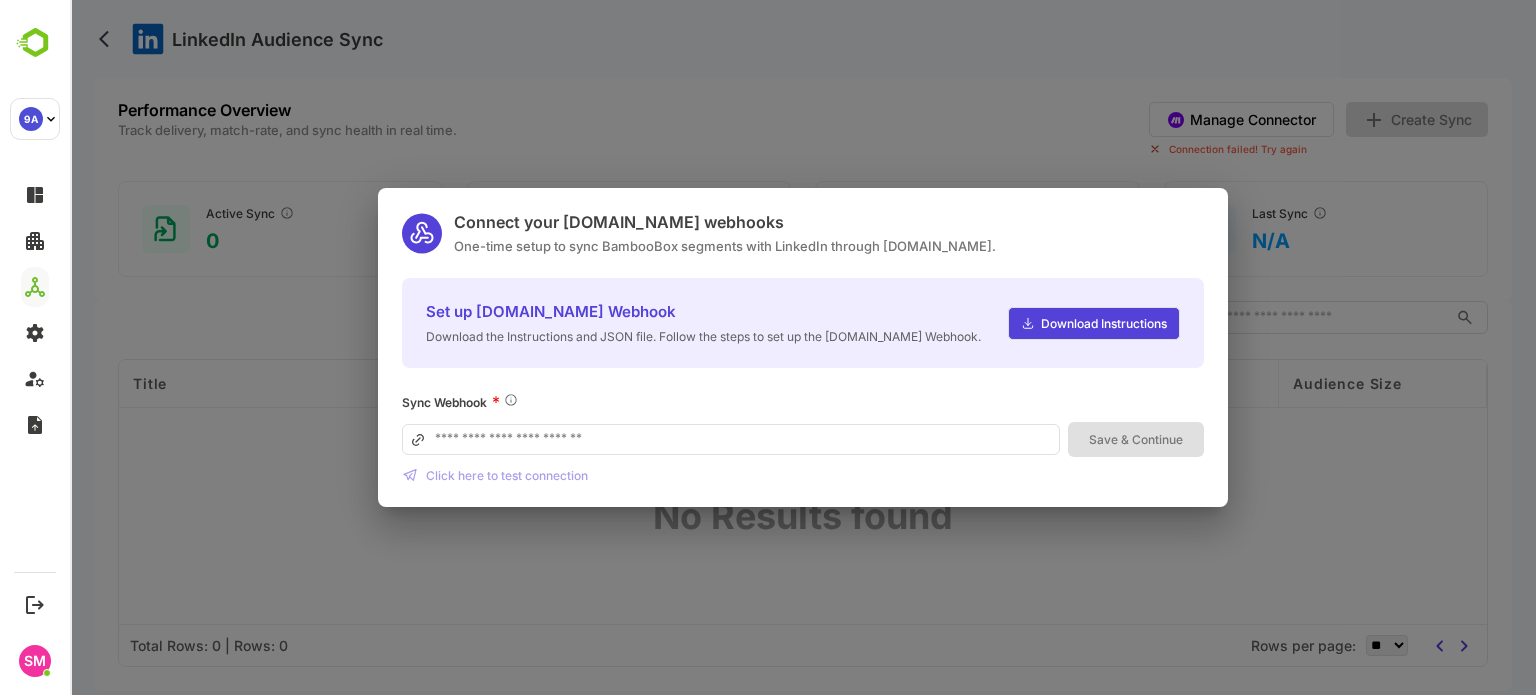 click on "Sync Webhook * Save & Continue Click here to test connection" at bounding box center (803, 437) 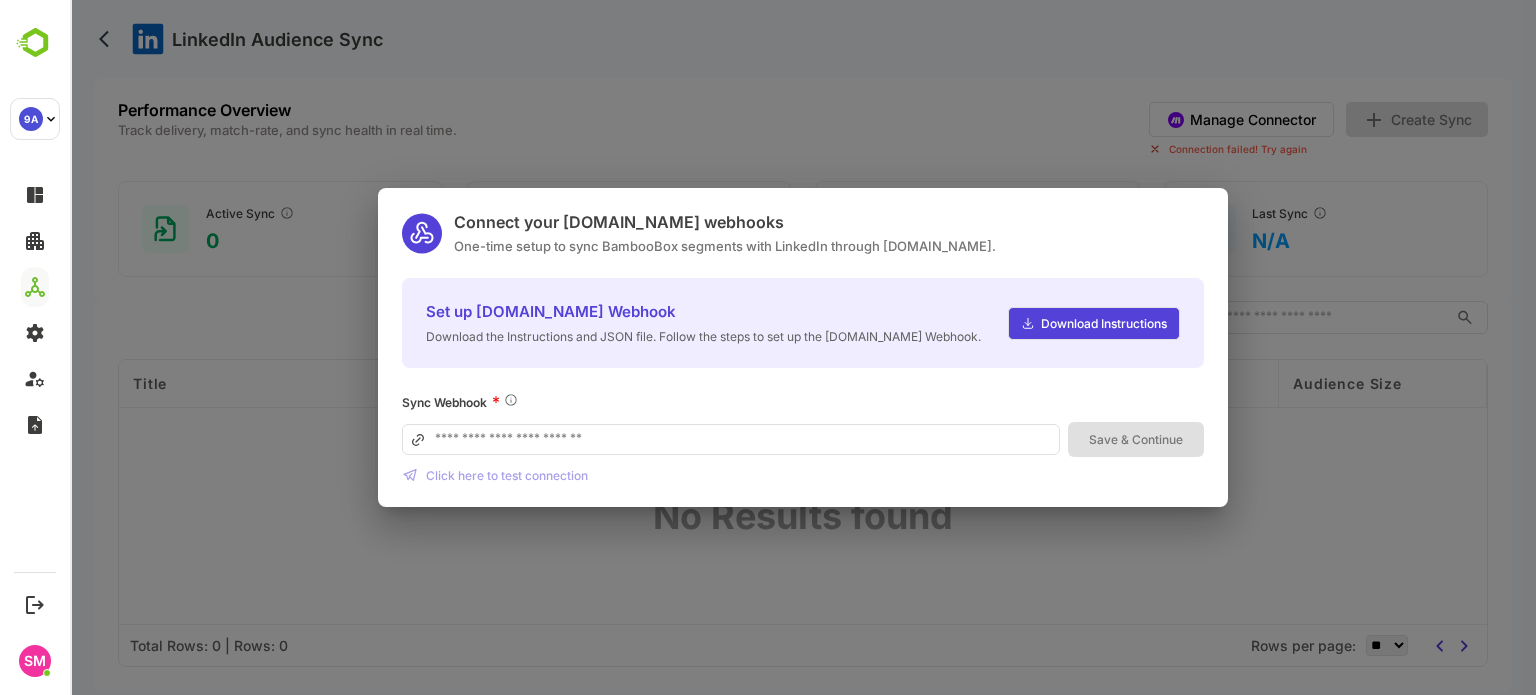 click on "Sync Webhook *" at bounding box center [803, 402] 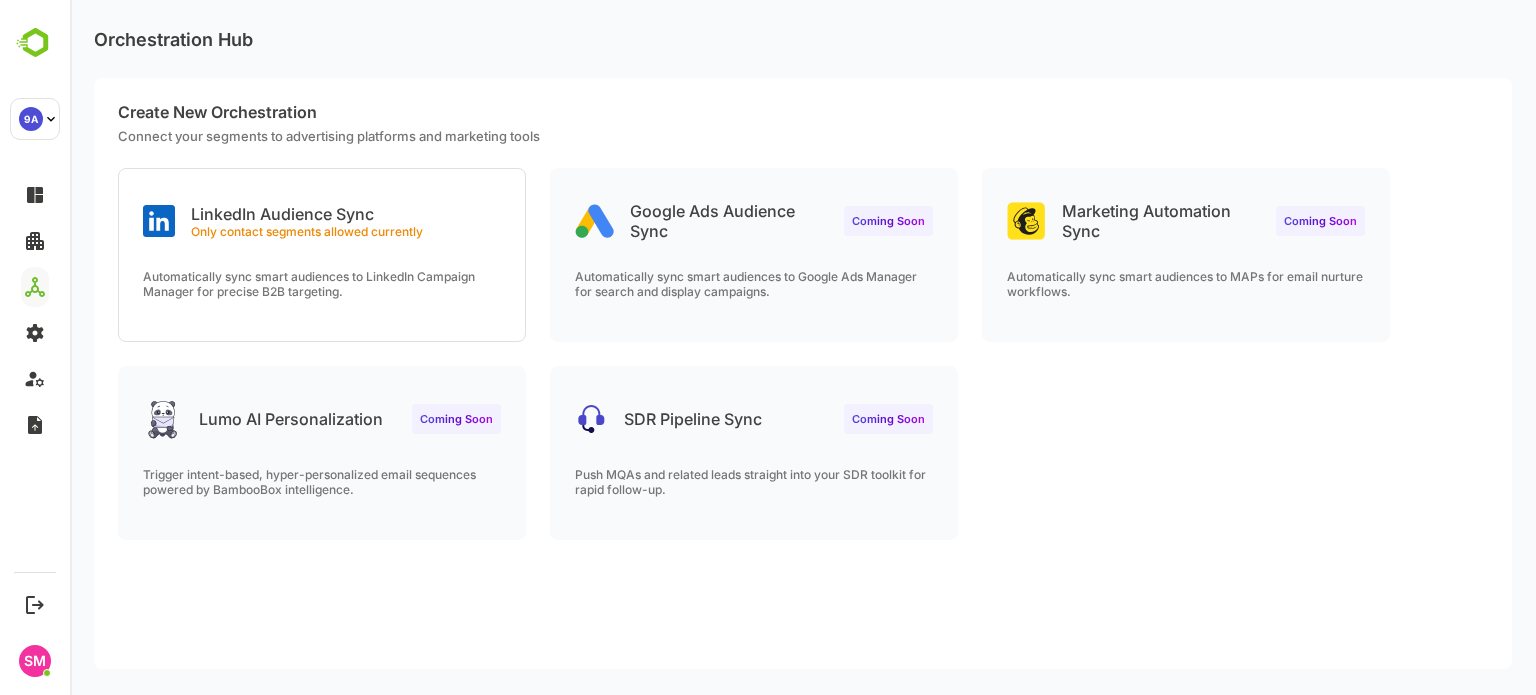scroll, scrollTop: 0, scrollLeft: 0, axis: both 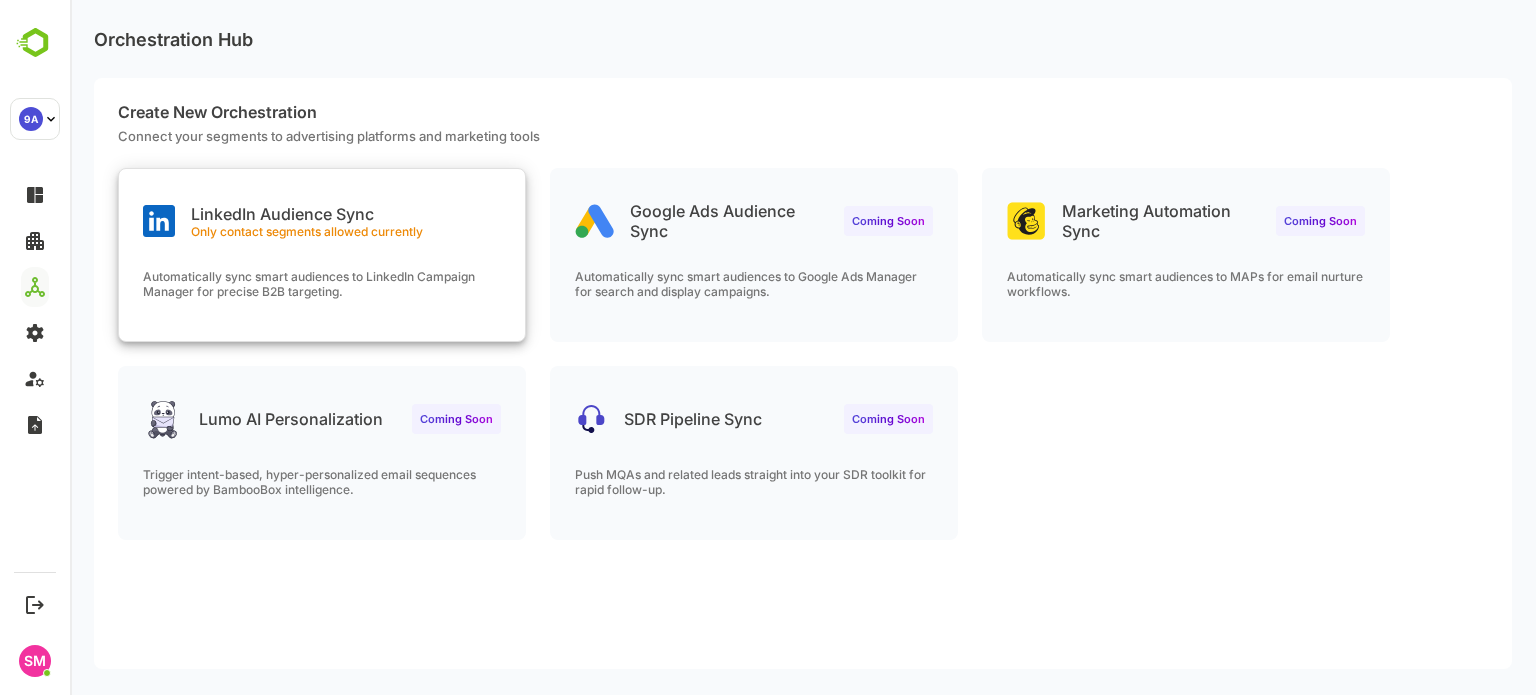 click on "LinkedIn Audience Sync Only contact segments allowed currently" at bounding box center (307, 221) 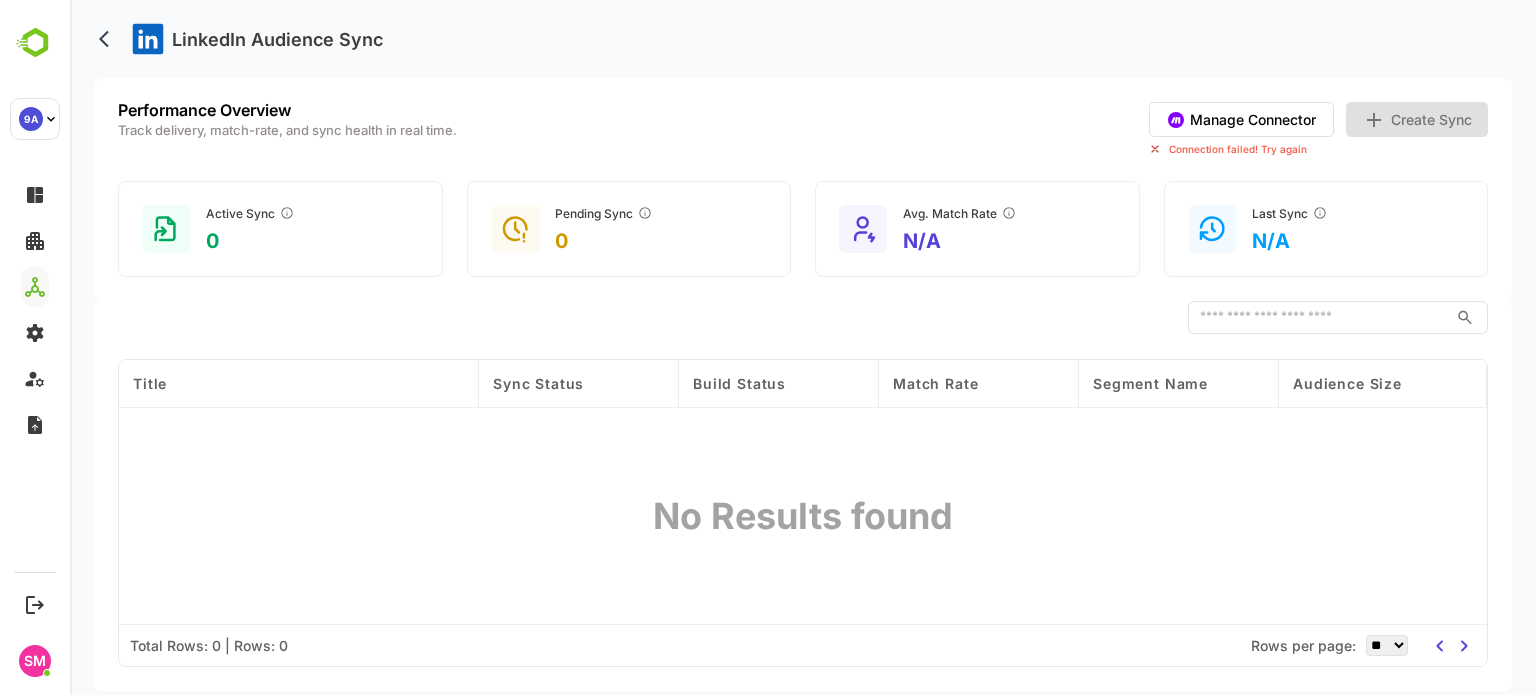 click on "Manage Connector" at bounding box center (1241, 119) 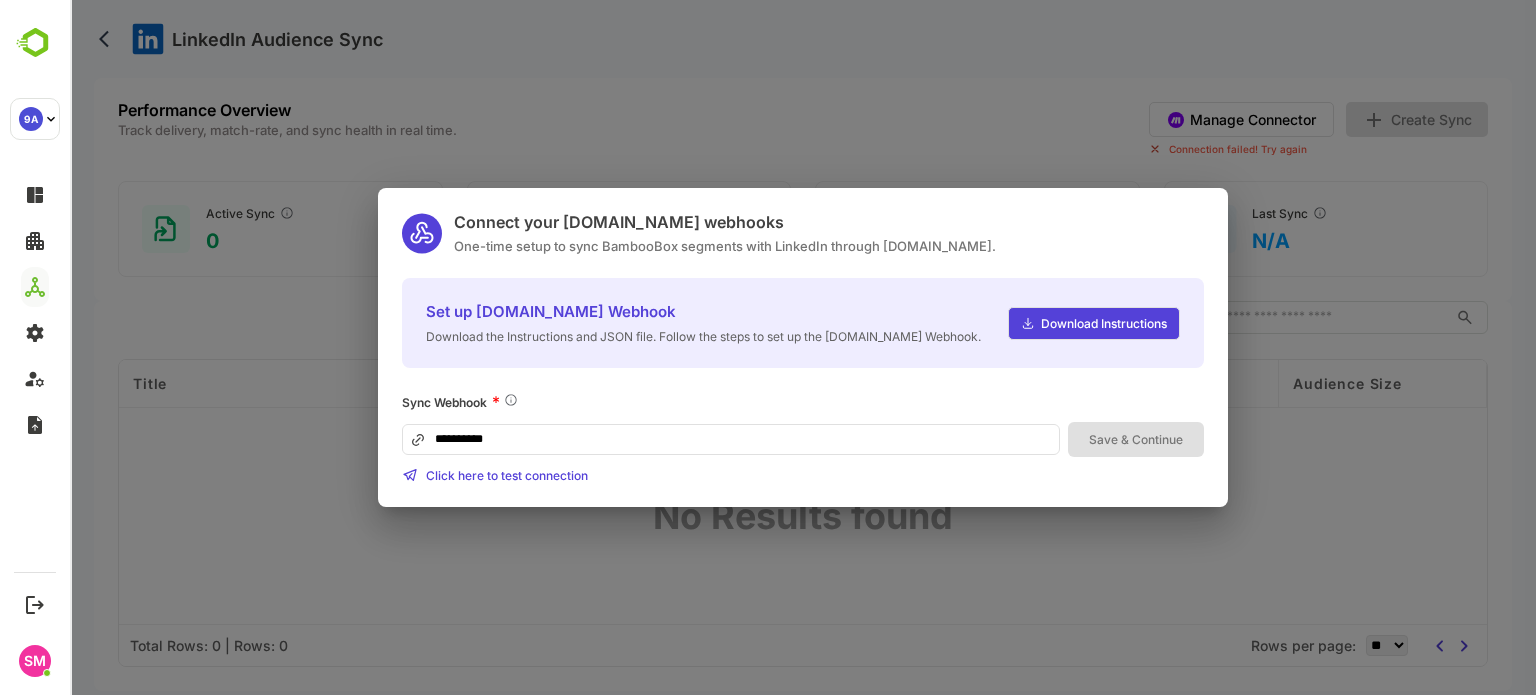 click on "**********" at bounding box center (731, 439) 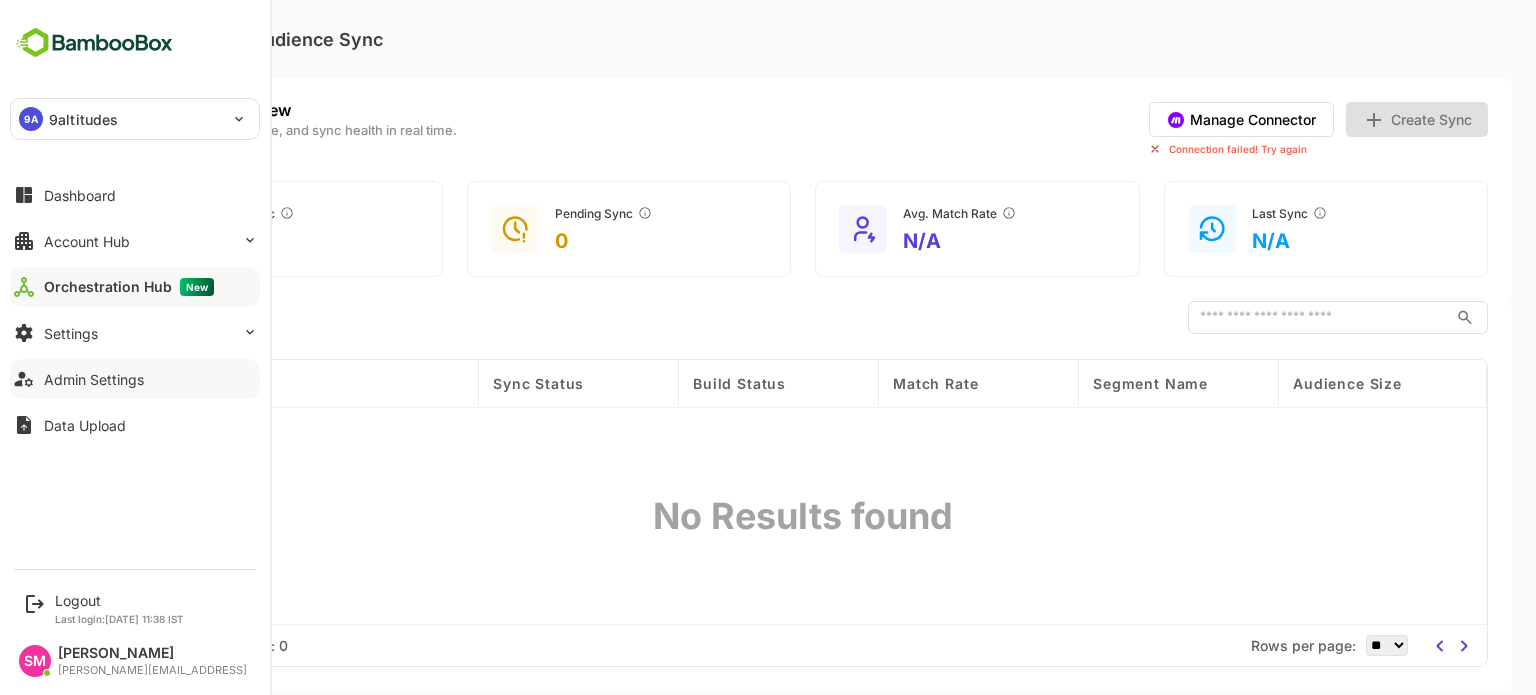 click on "Admin Settings" at bounding box center (94, 379) 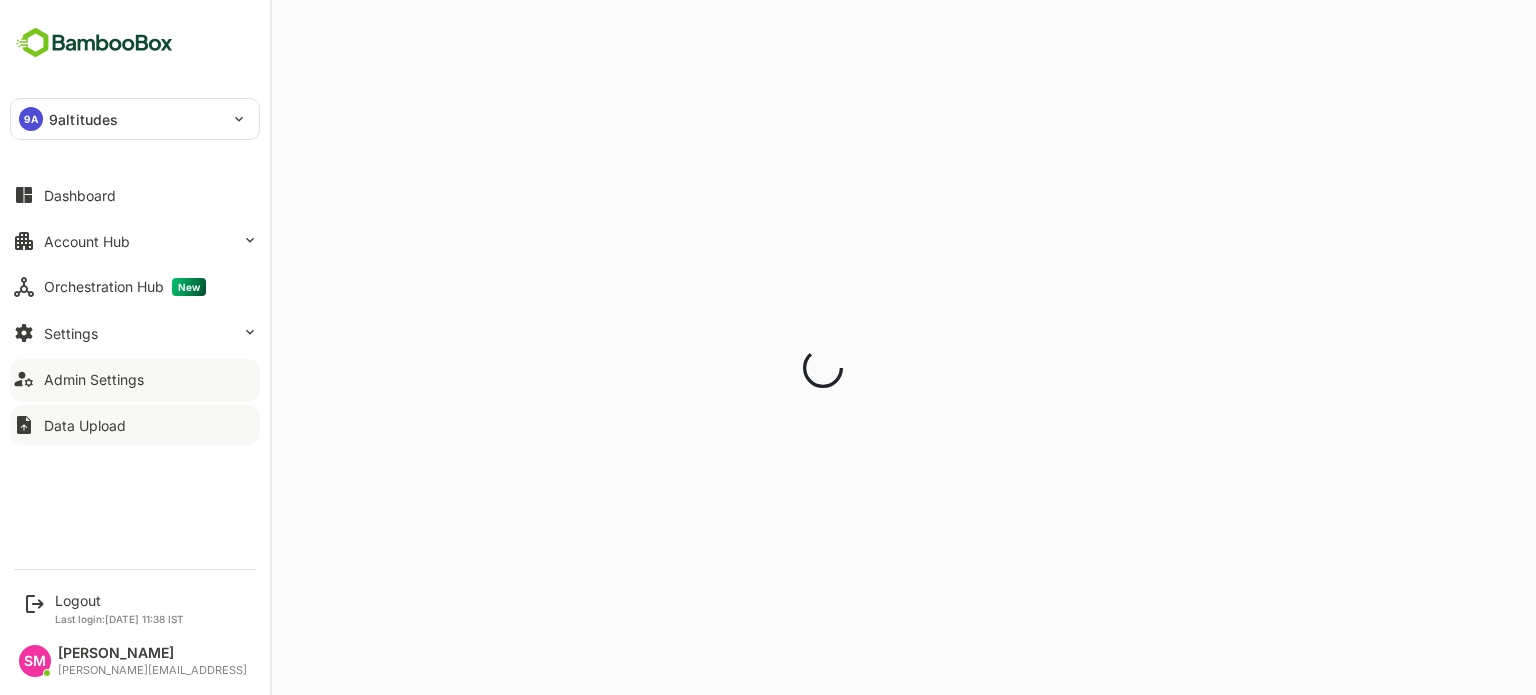 scroll, scrollTop: 0, scrollLeft: 0, axis: both 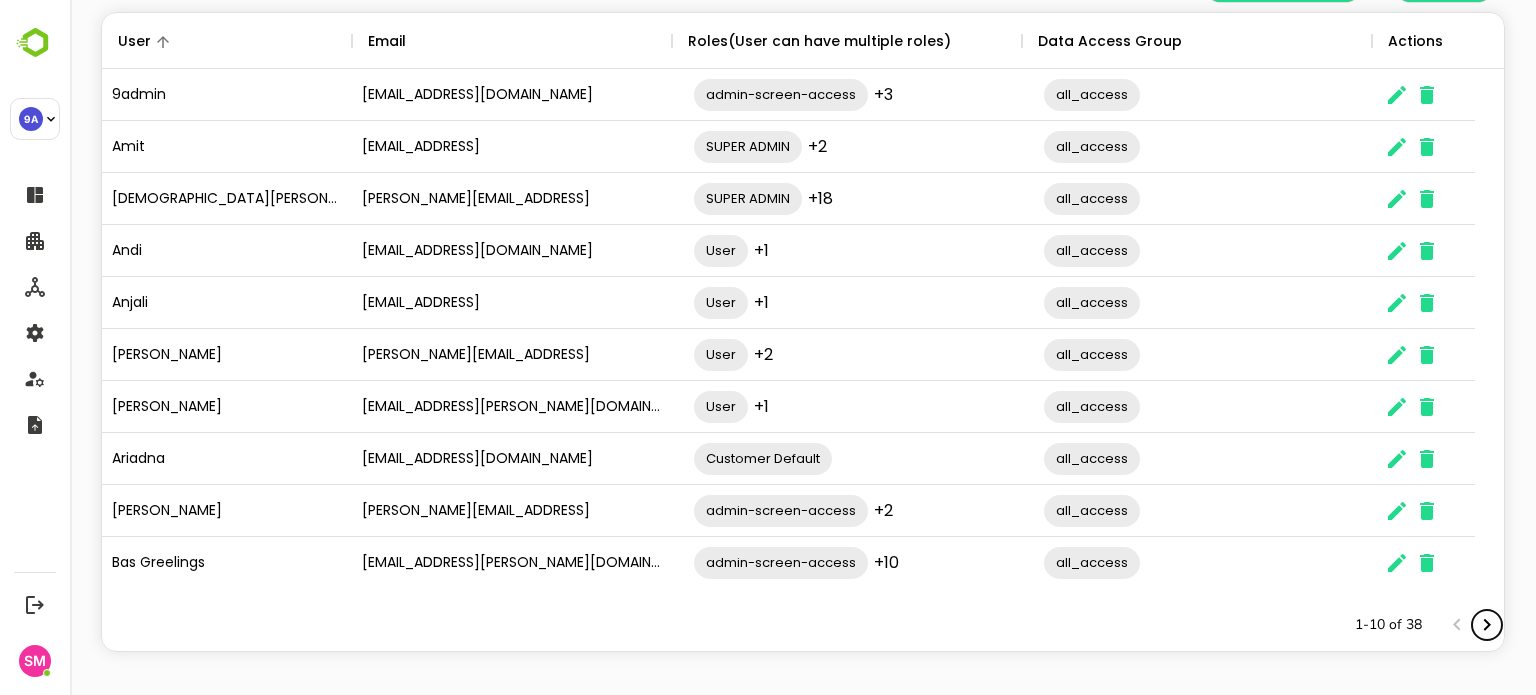 click 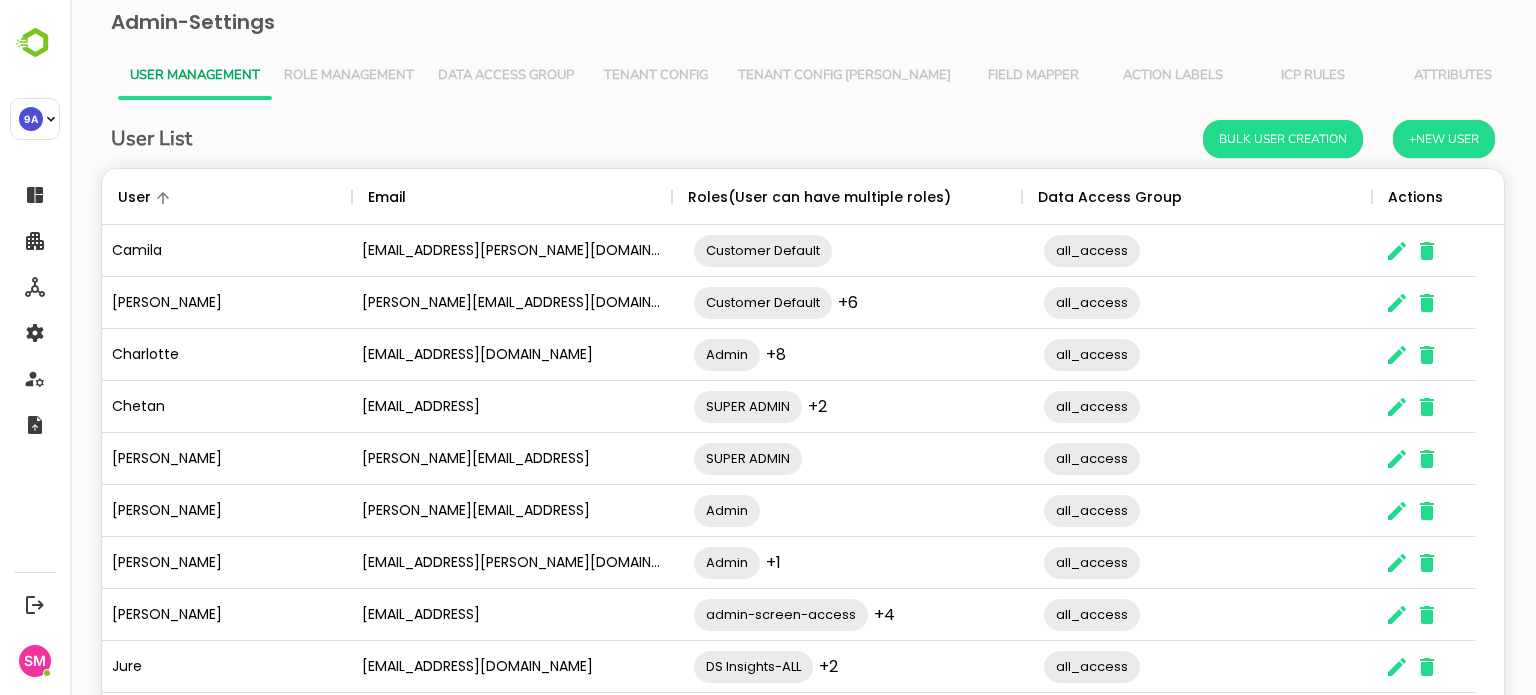 scroll, scrollTop: 163, scrollLeft: 0, axis: vertical 